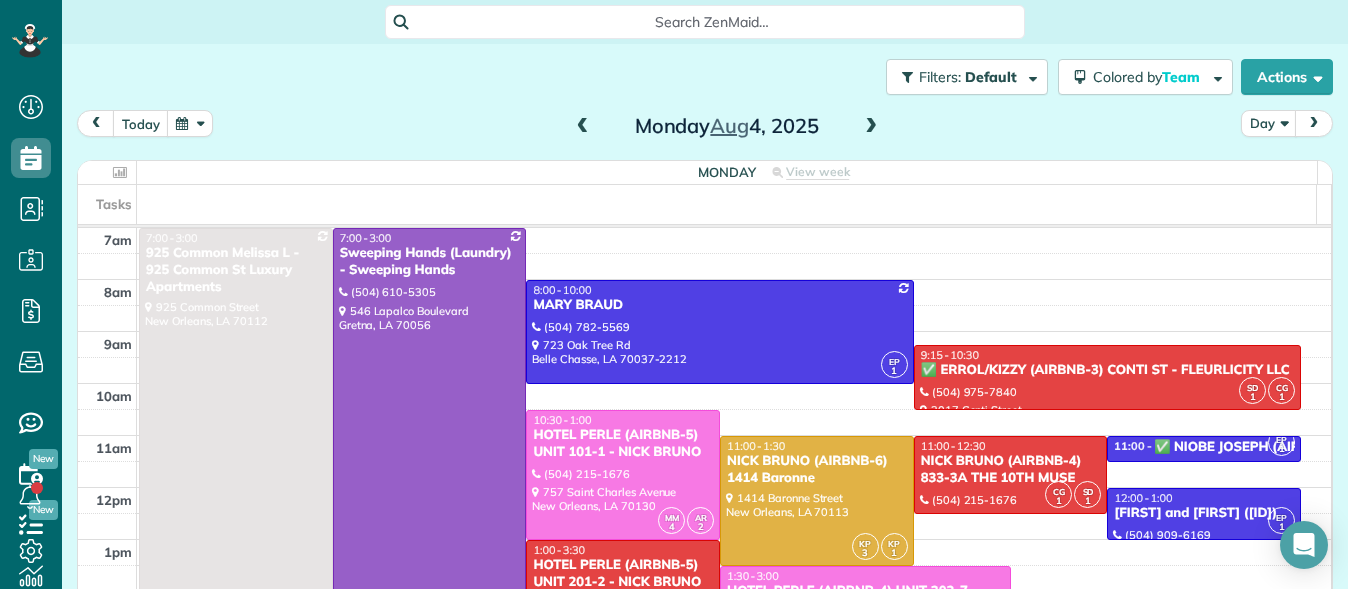 scroll, scrollTop: 0, scrollLeft: 0, axis: both 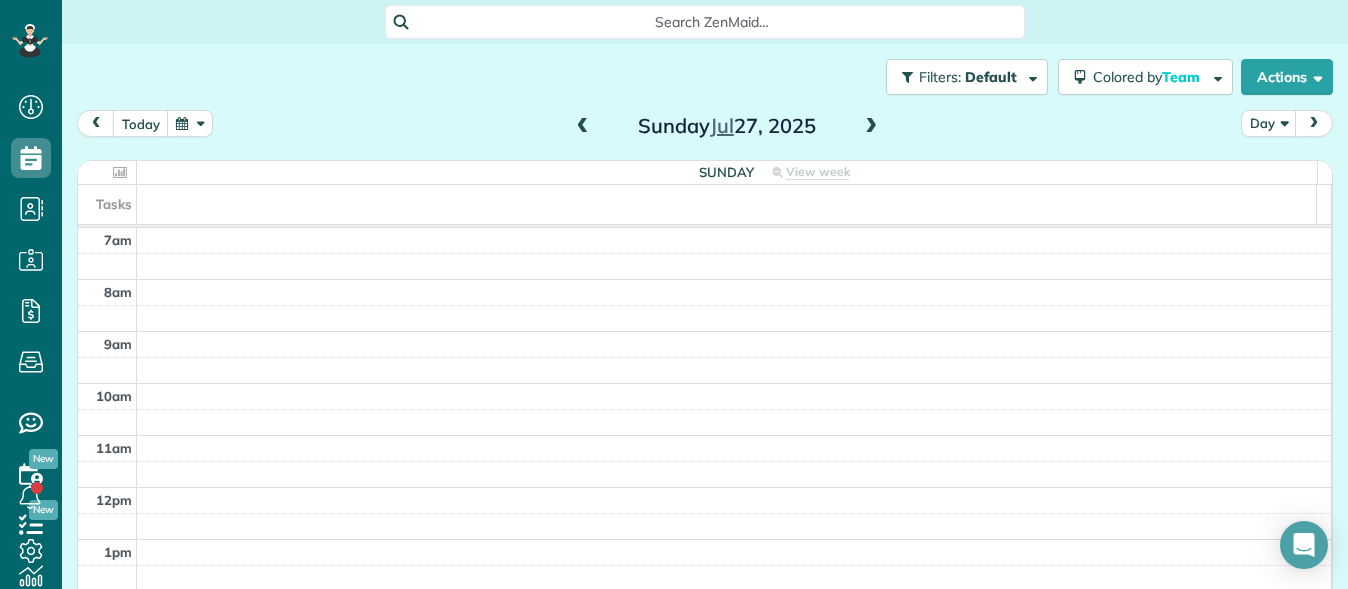 click at bounding box center (871, 127) 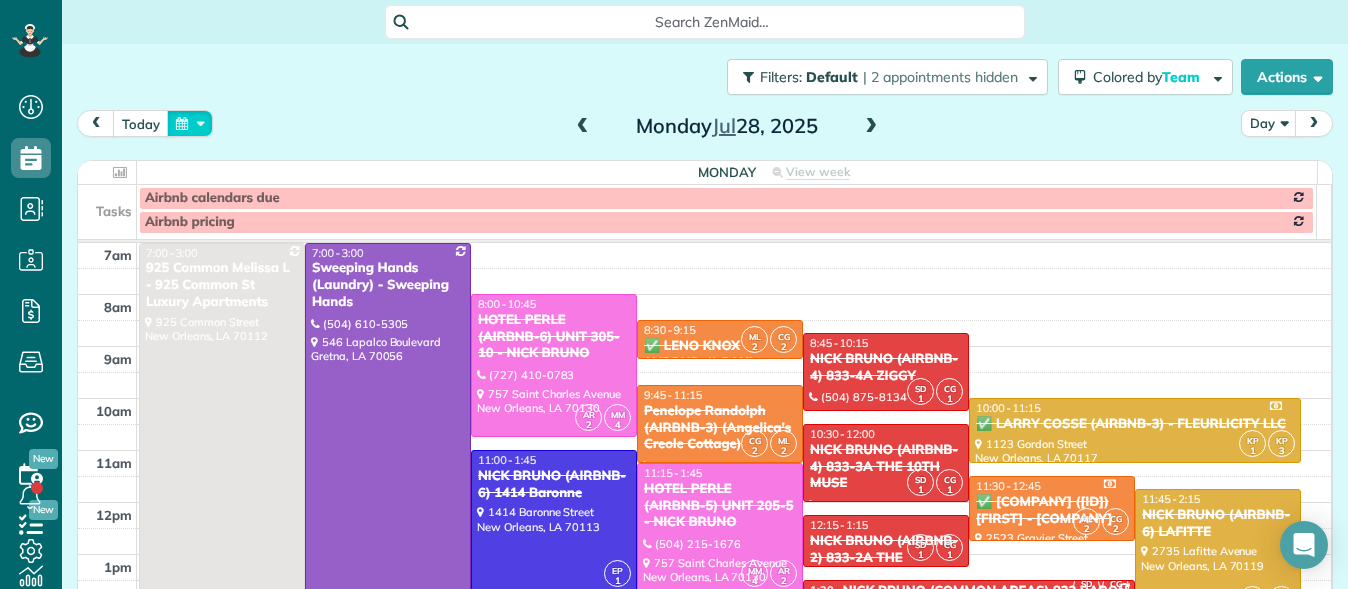 click at bounding box center (190, 123) 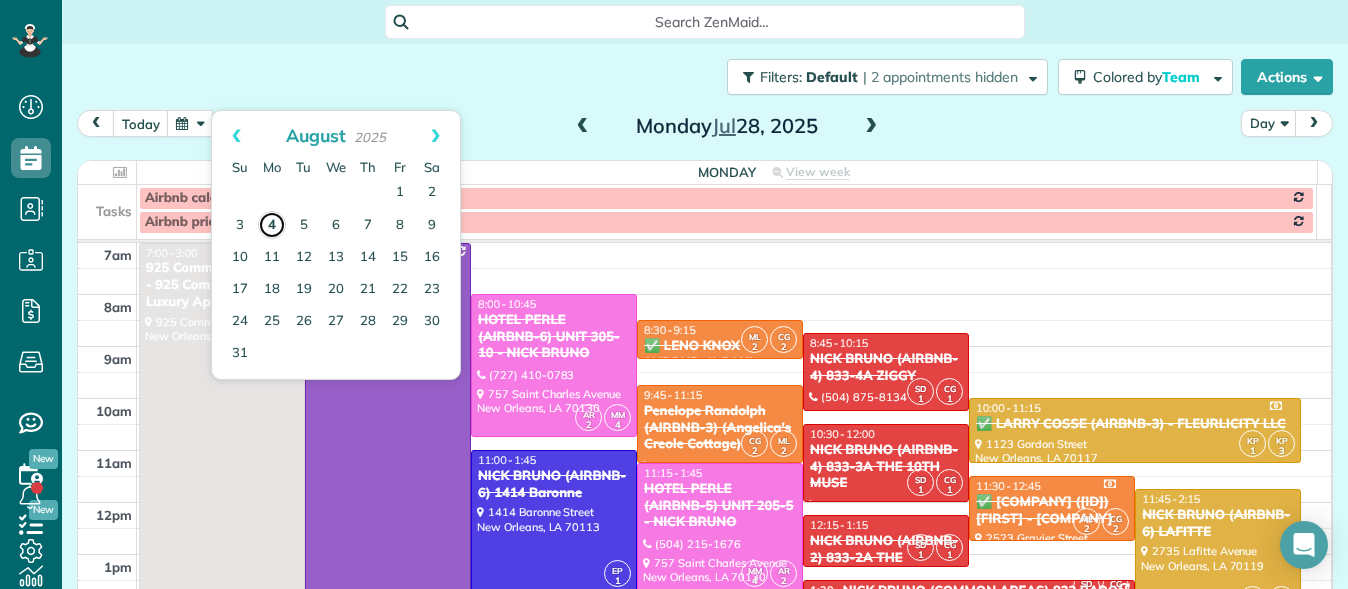 click on "4" at bounding box center [272, 225] 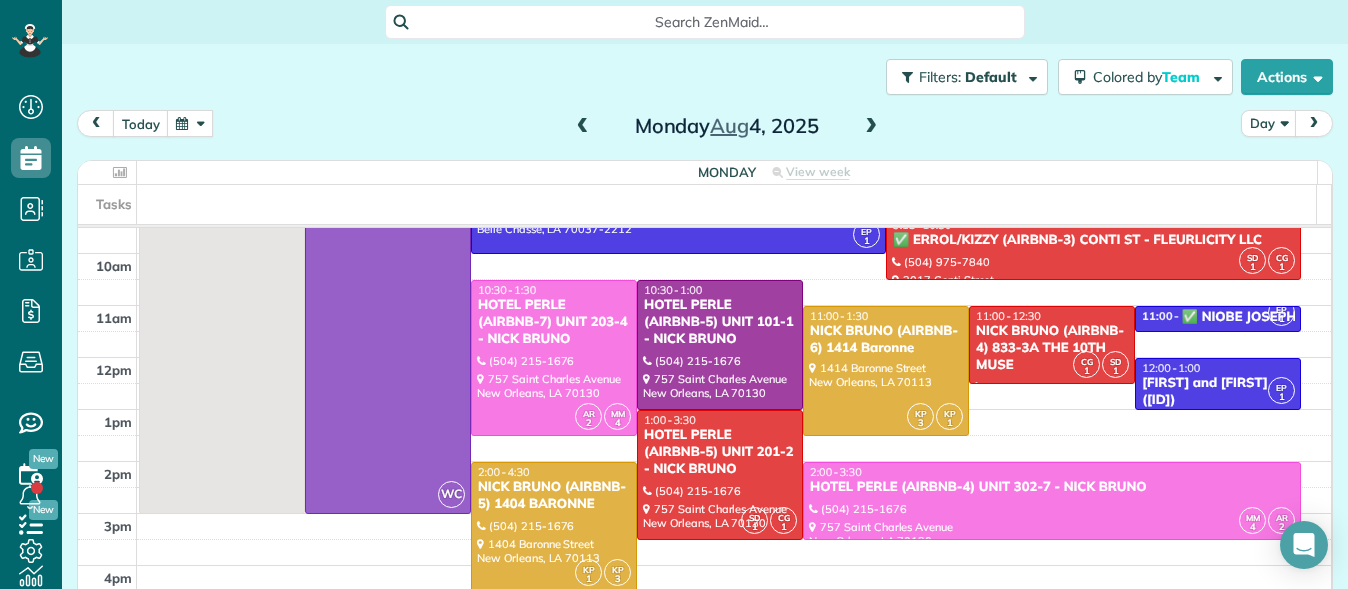 scroll, scrollTop: 131, scrollLeft: 0, axis: vertical 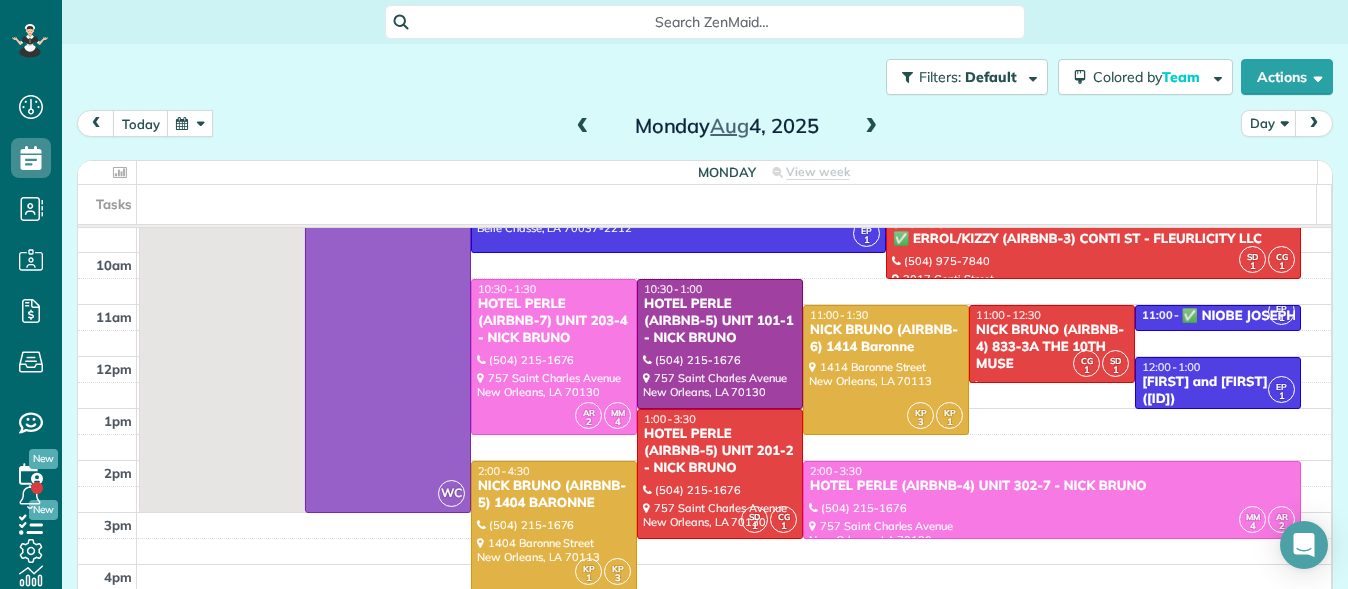 click at bounding box center (583, 127) 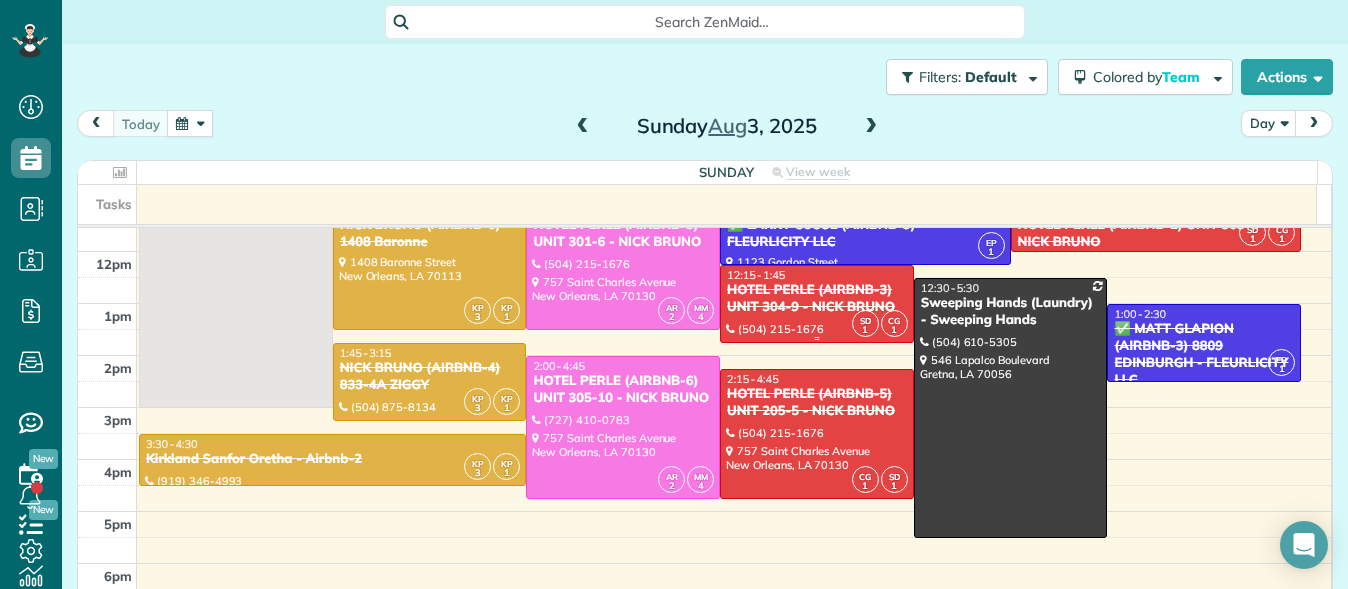 scroll, scrollTop: 237, scrollLeft: 0, axis: vertical 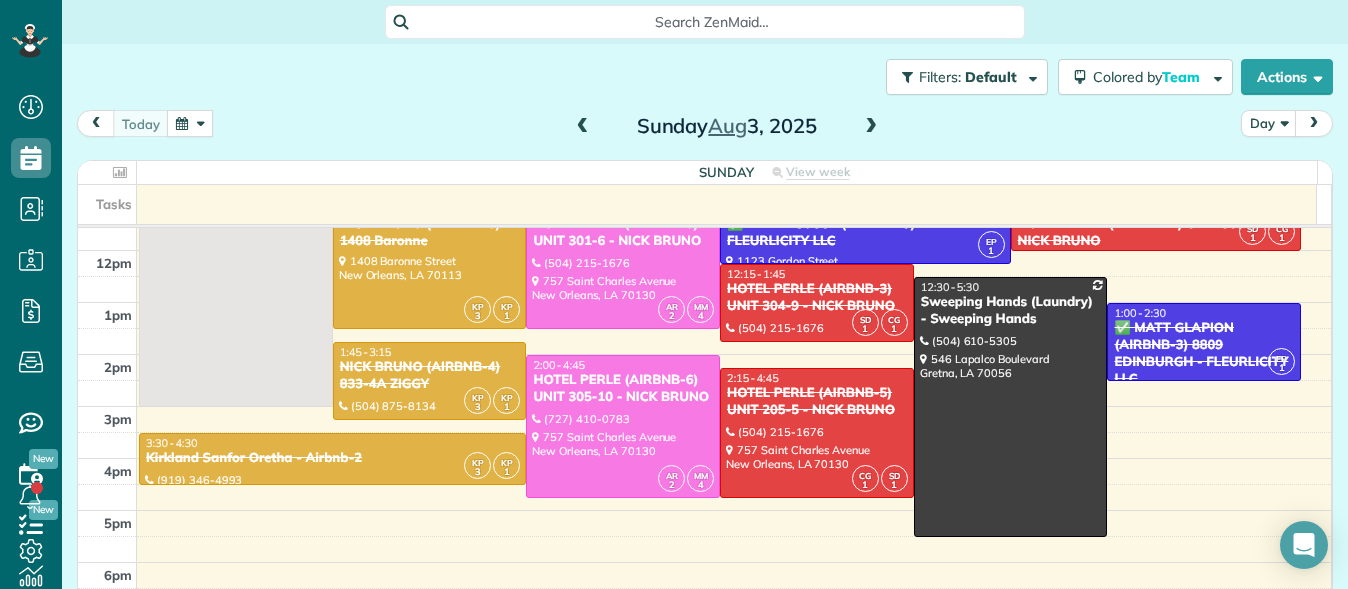 click at bounding box center [871, 127] 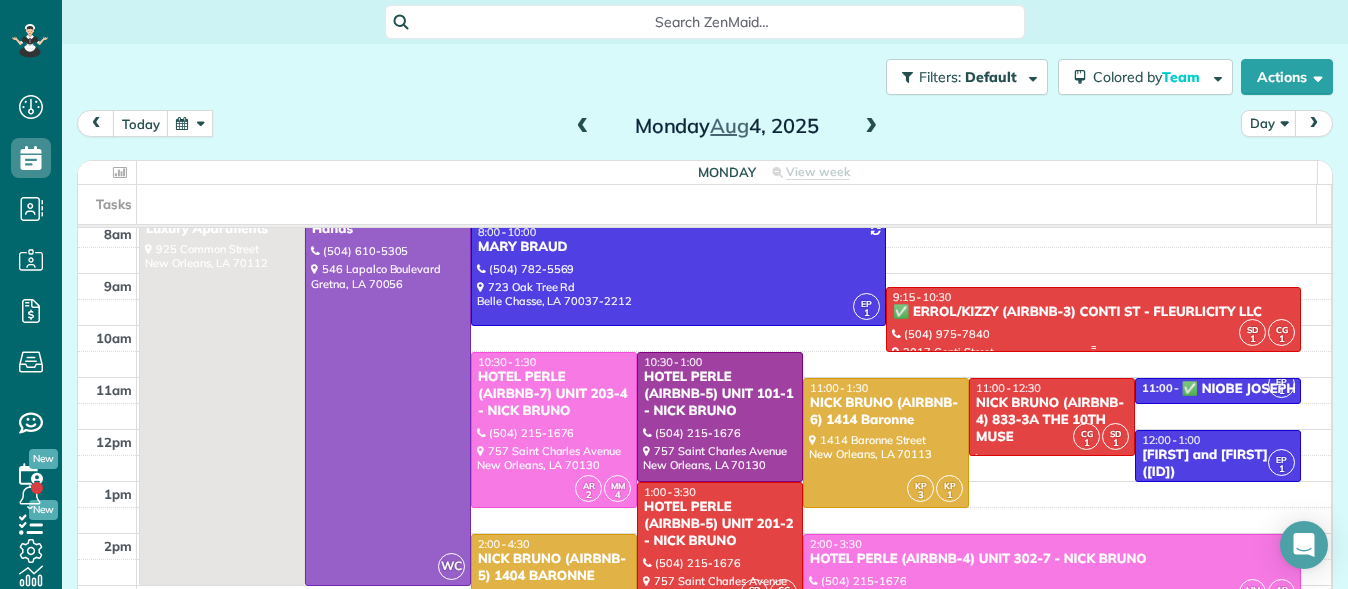 scroll, scrollTop: 69, scrollLeft: 0, axis: vertical 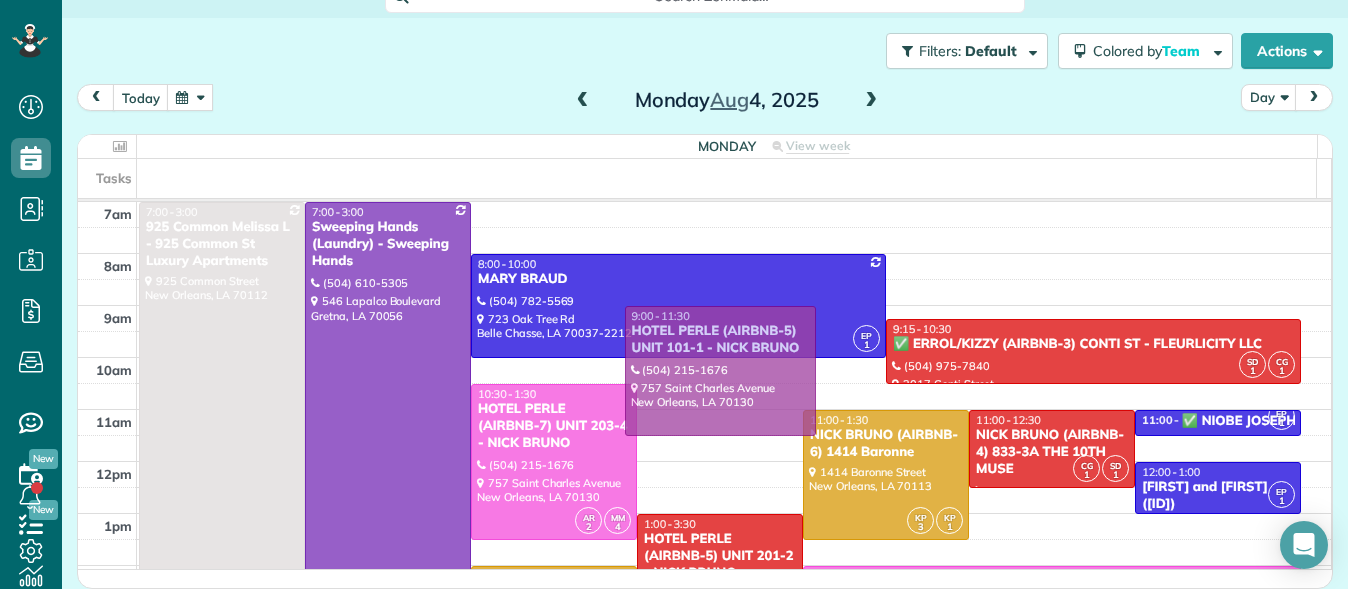 drag, startPoint x: 722, startPoint y: 430, endPoint x: 747, endPoint y: 351, distance: 82.86133 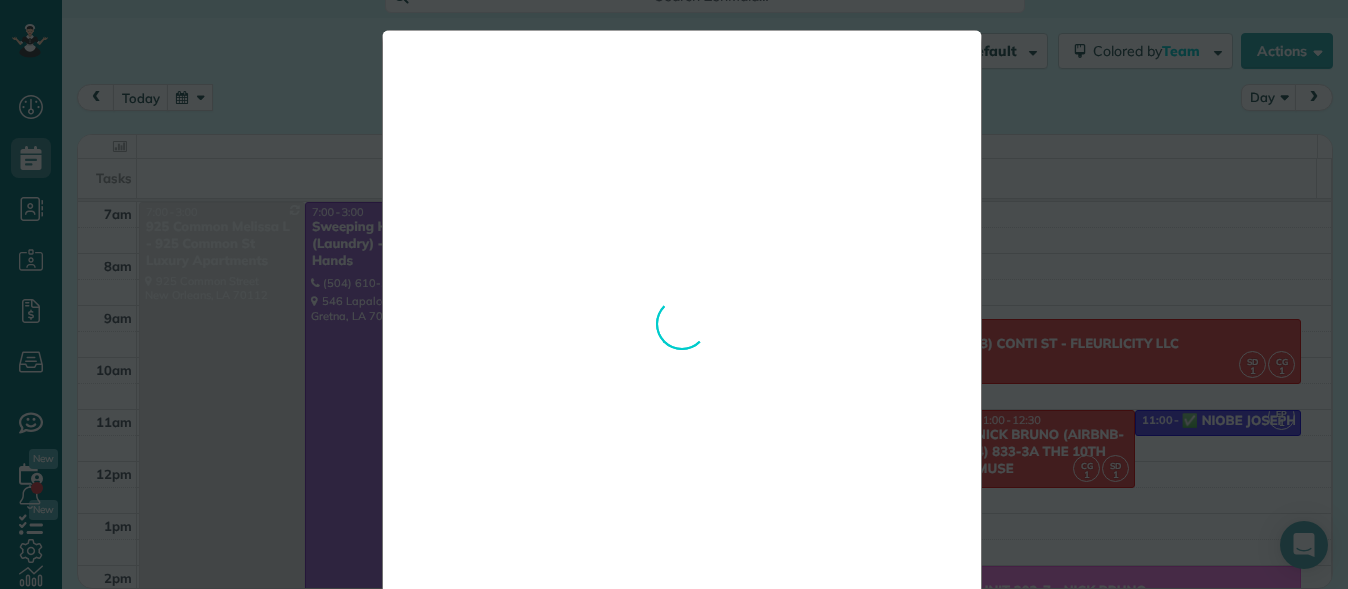 scroll, scrollTop: 0, scrollLeft: 0, axis: both 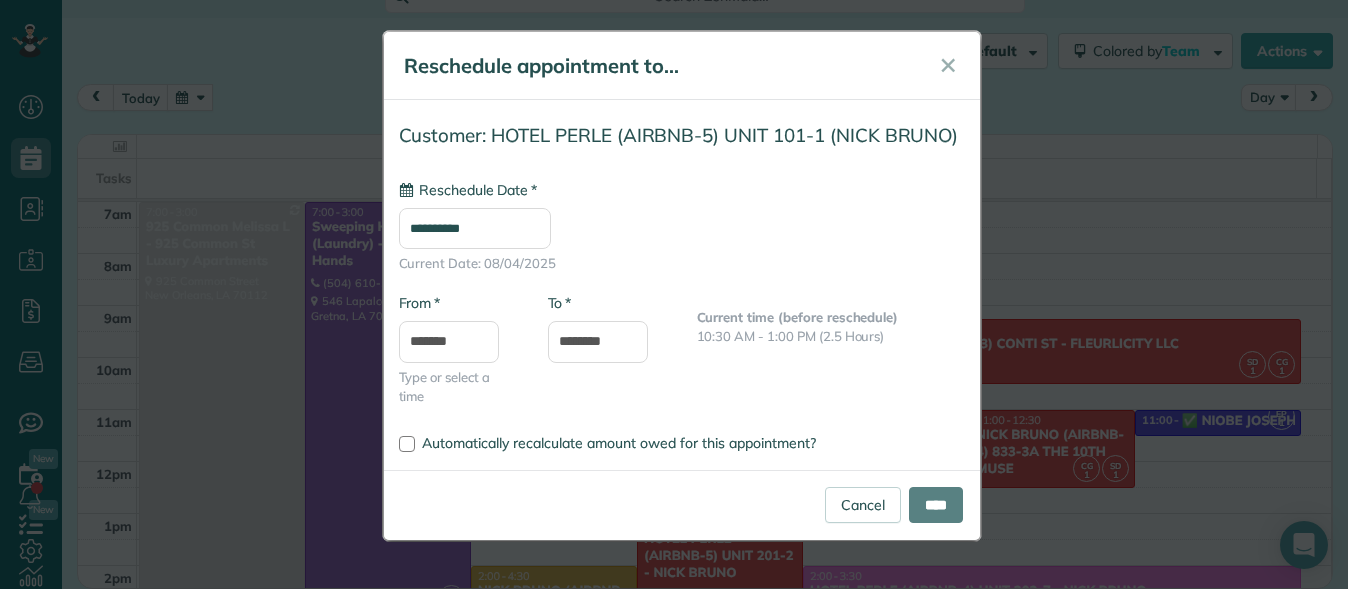 type on "**********" 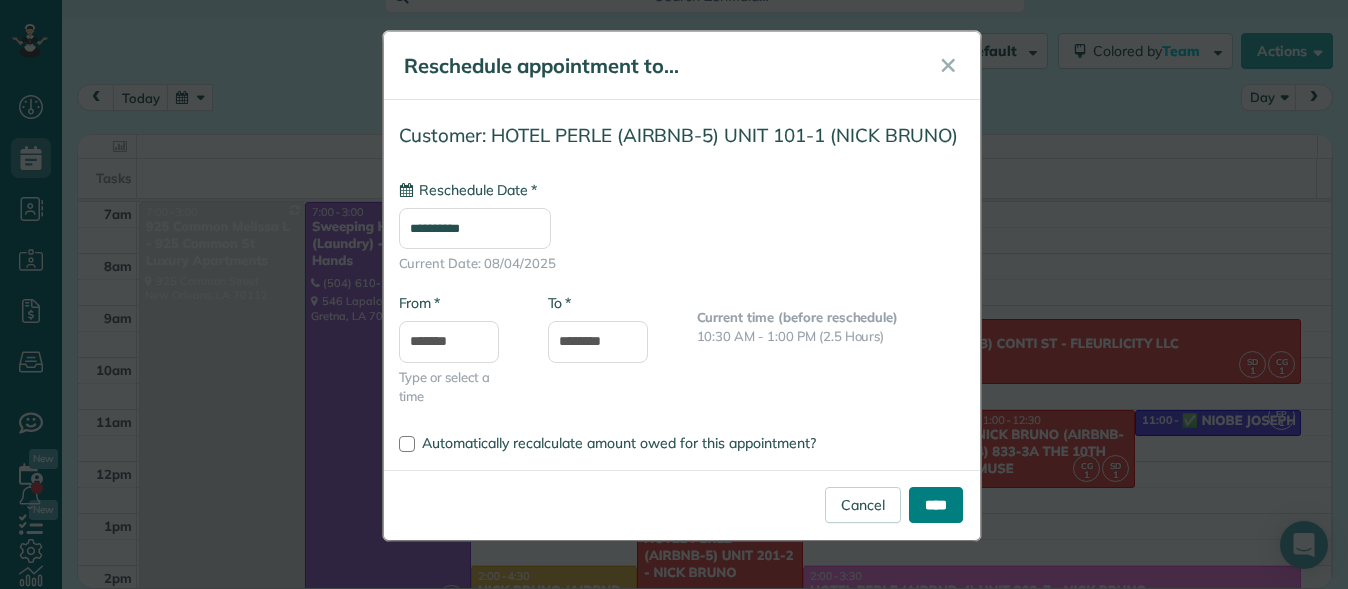 click on "****" at bounding box center [936, 505] 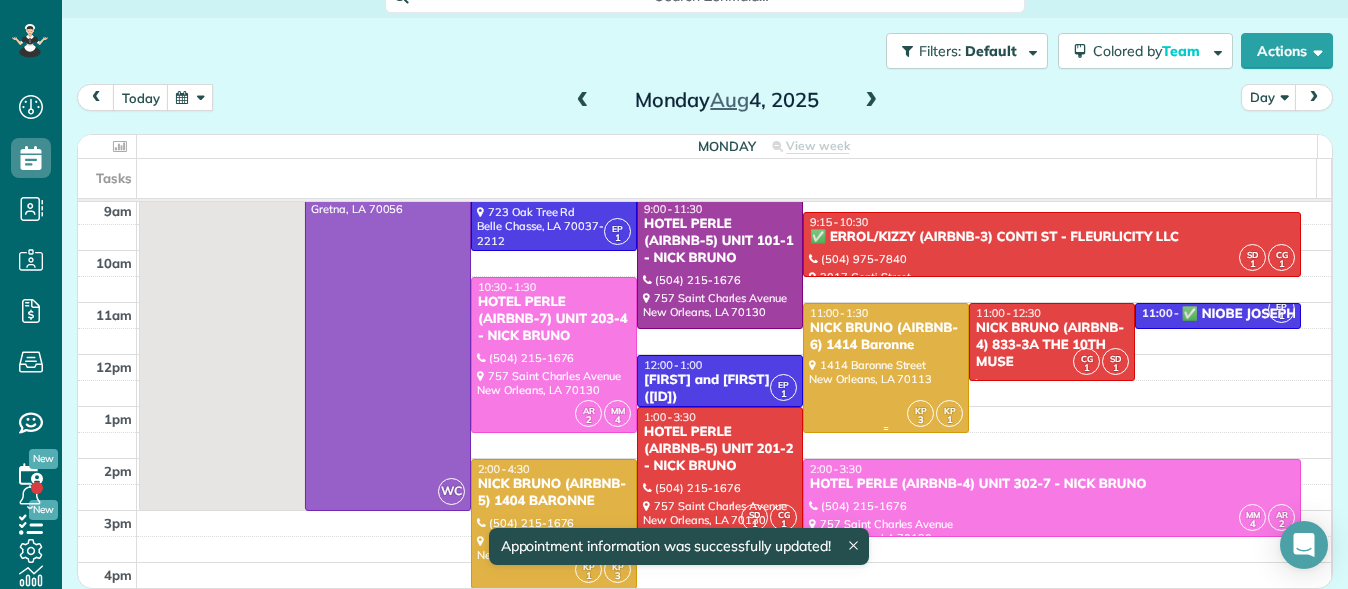 scroll, scrollTop: 119, scrollLeft: 0, axis: vertical 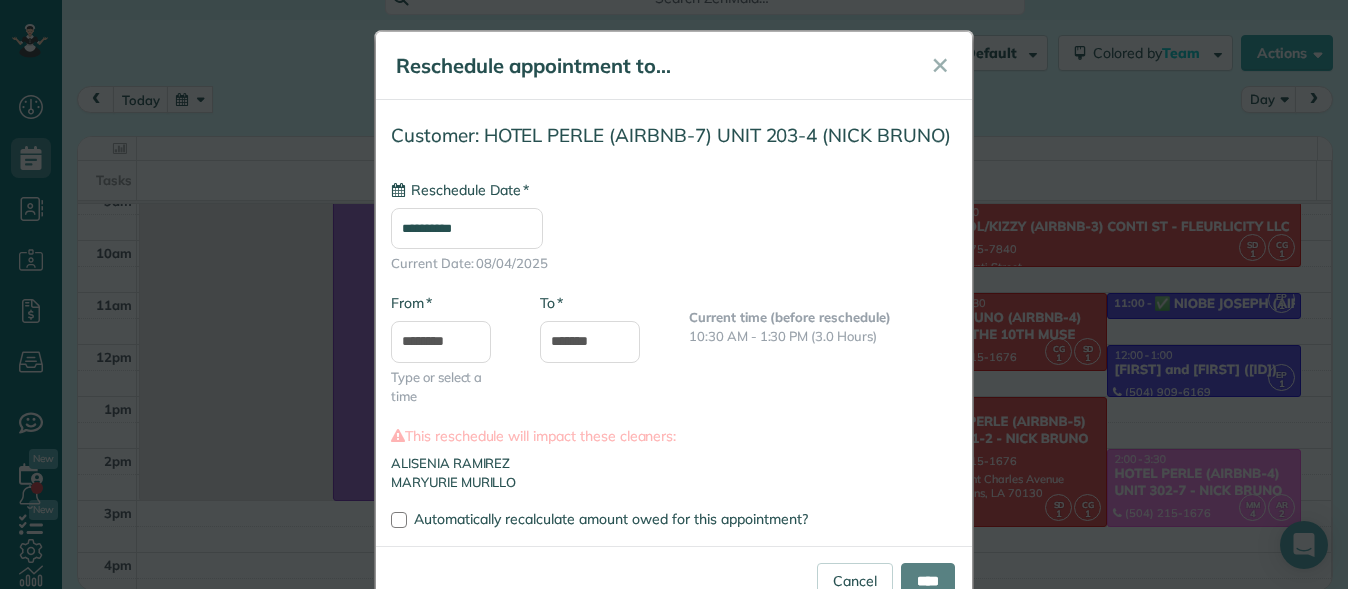 type on "**********" 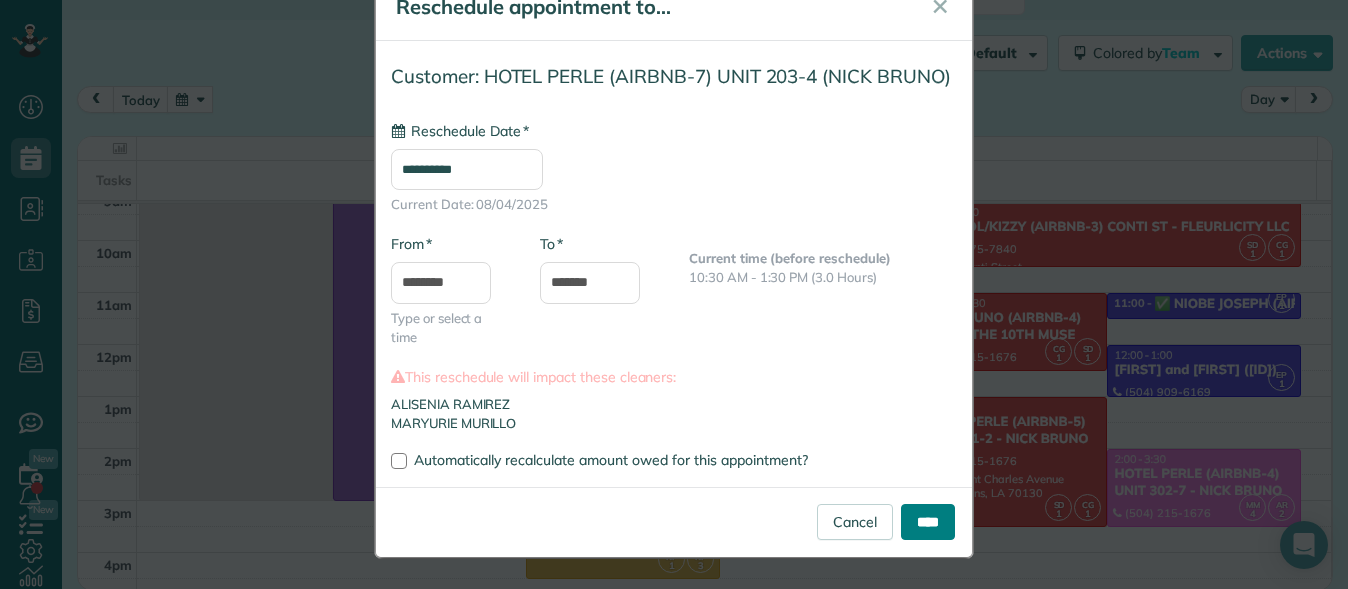 click on "****" at bounding box center [928, 522] 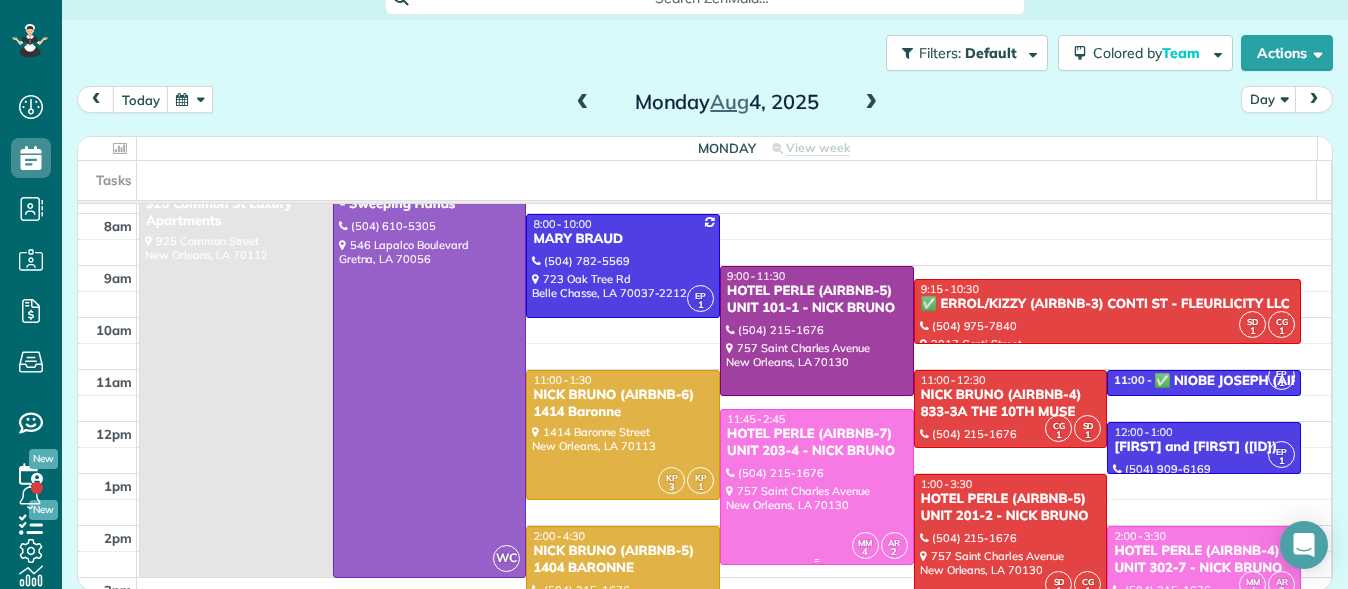 scroll, scrollTop: 41, scrollLeft: 0, axis: vertical 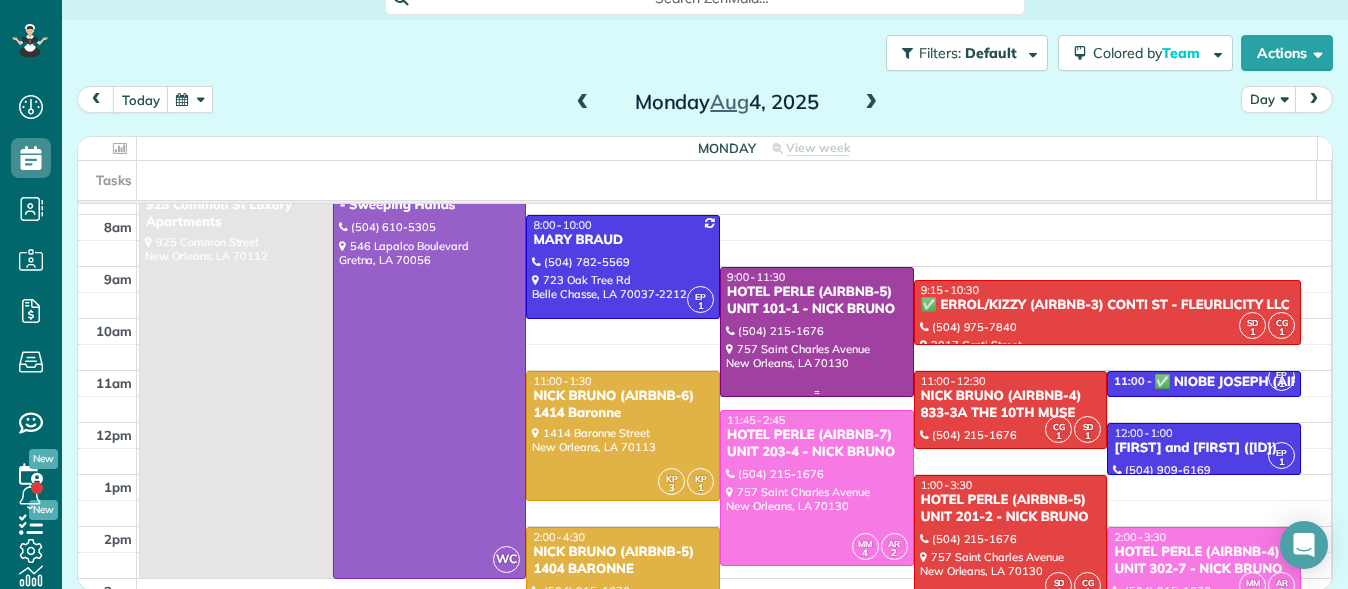 click at bounding box center [817, 332] 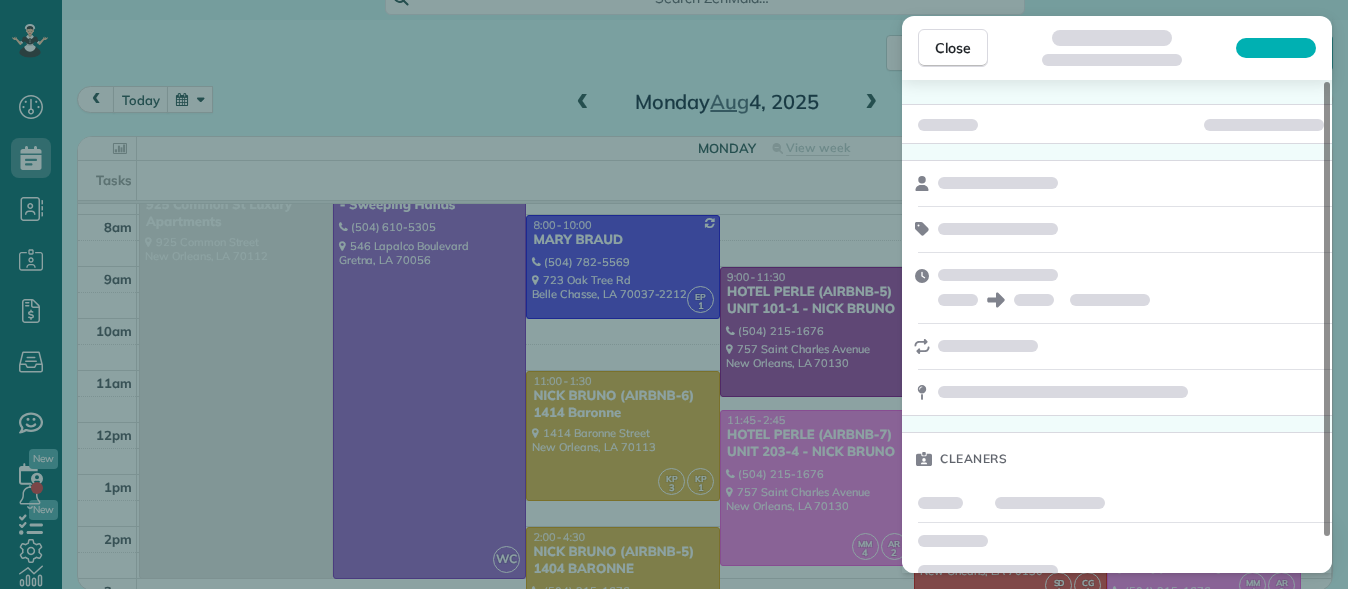 scroll, scrollTop: 38, scrollLeft: 0, axis: vertical 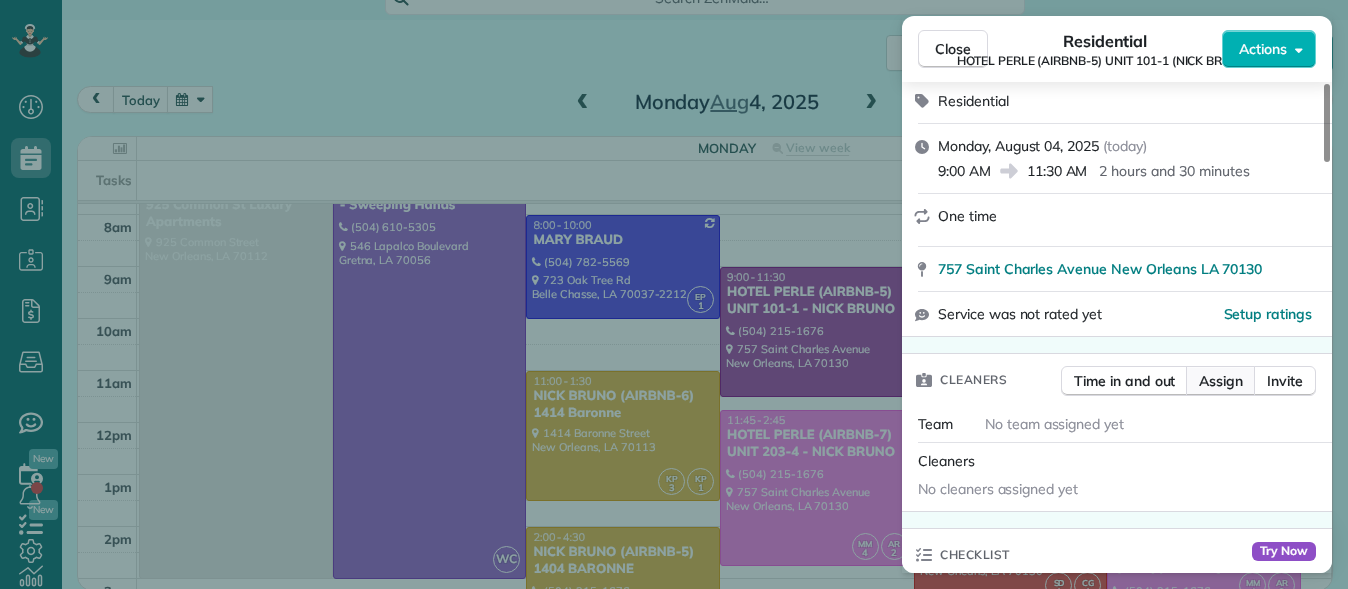 click on "Assign" at bounding box center [1221, 381] 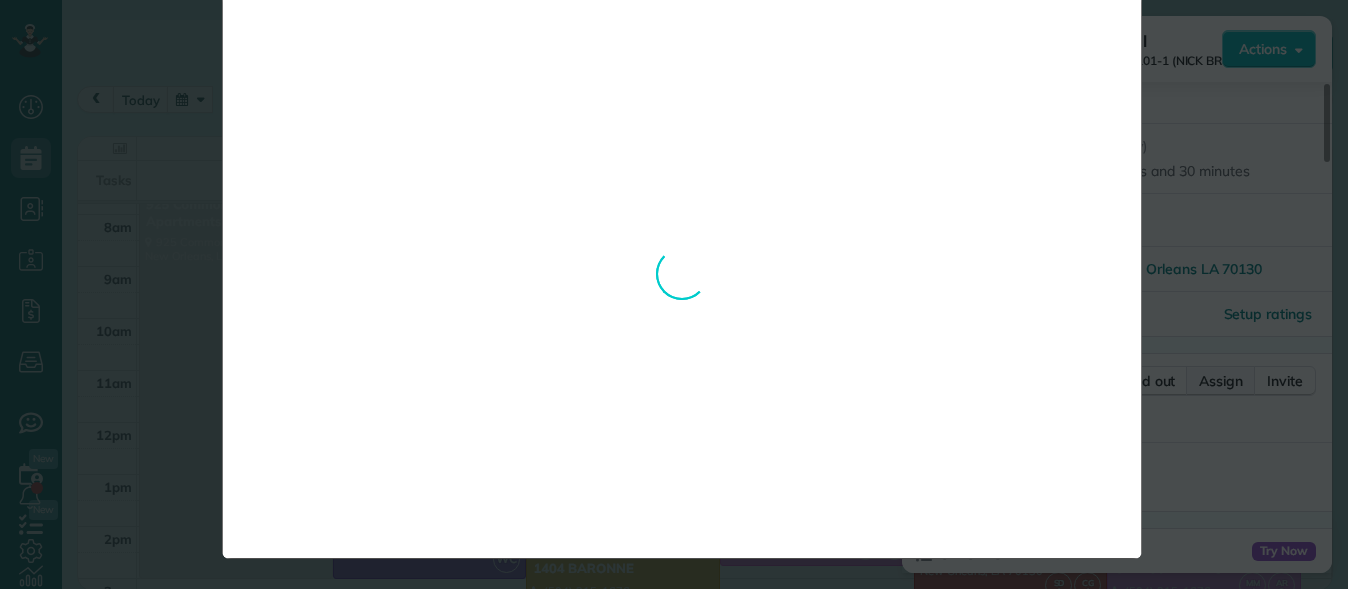 scroll, scrollTop: 0, scrollLeft: 0, axis: both 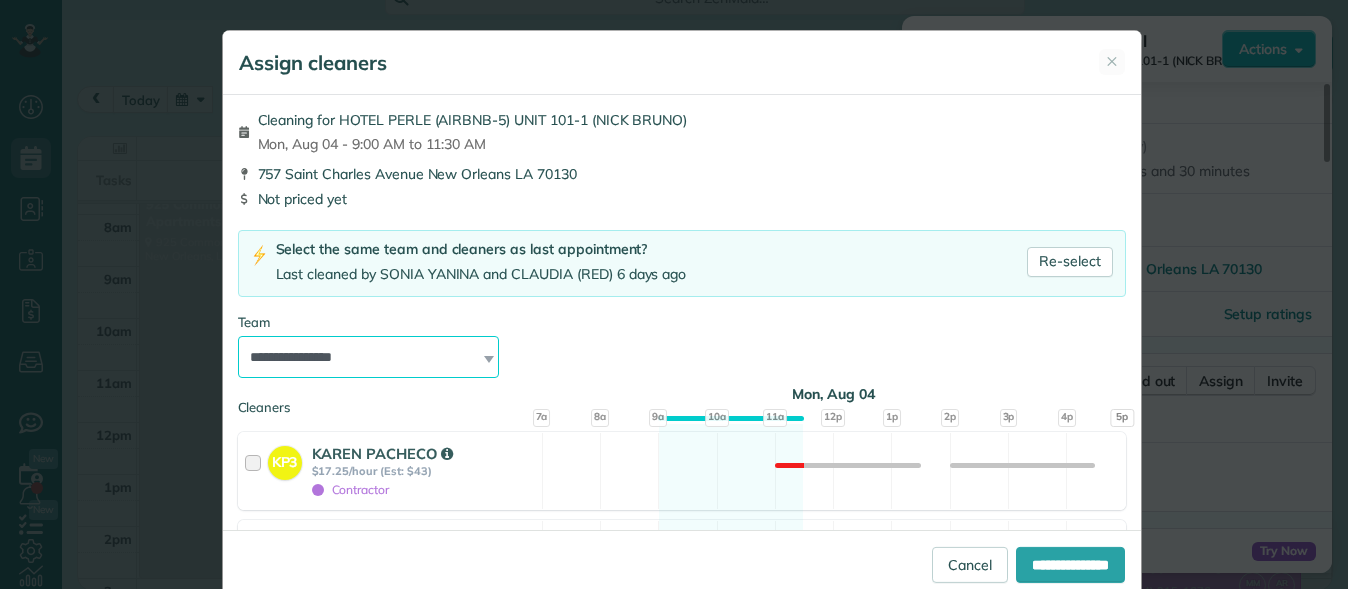 click on "**********" at bounding box center [369, 357] 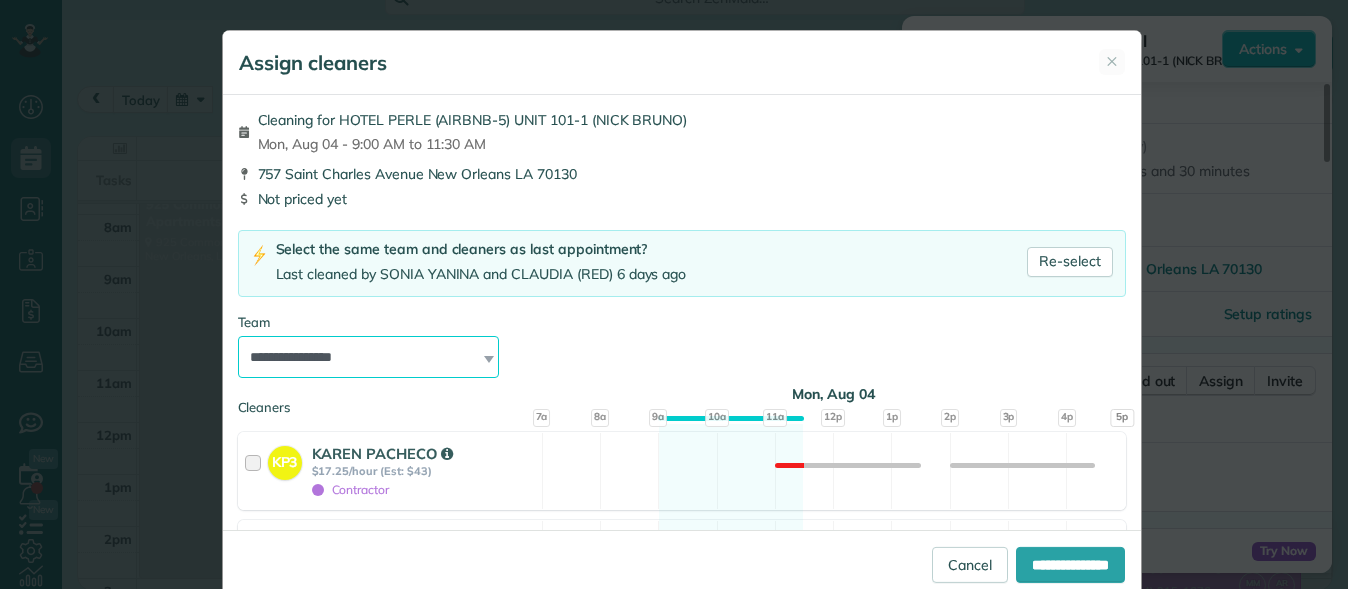 select on "*****" 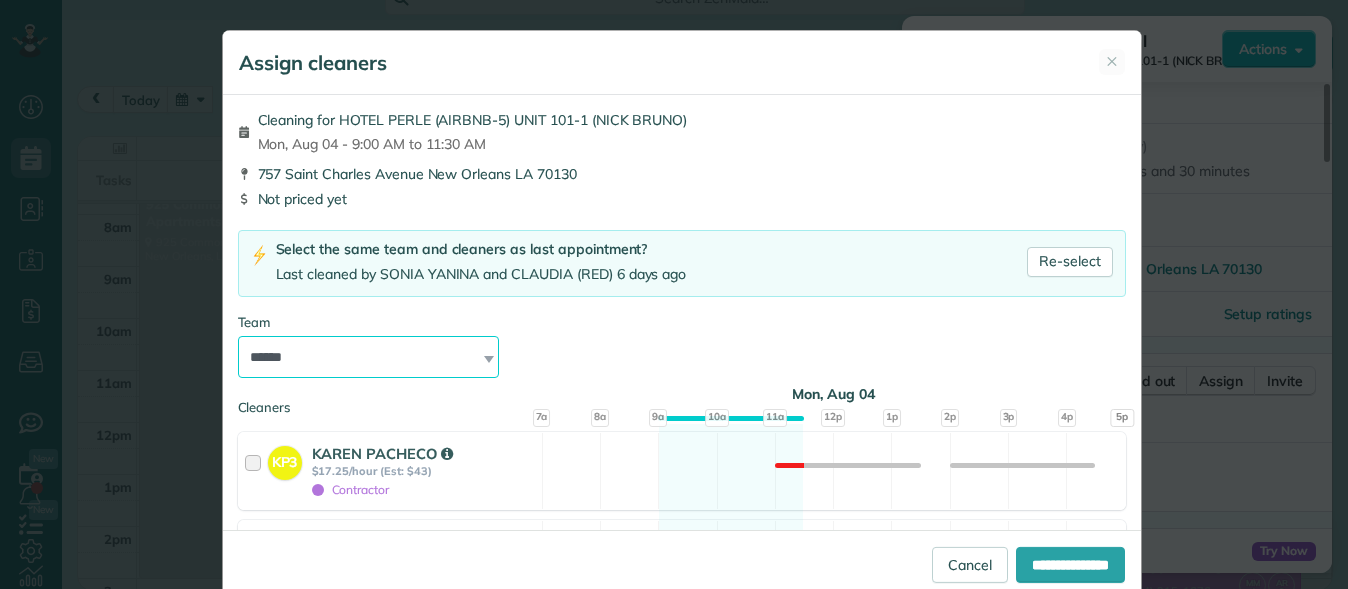 click on "**********" at bounding box center [369, 357] 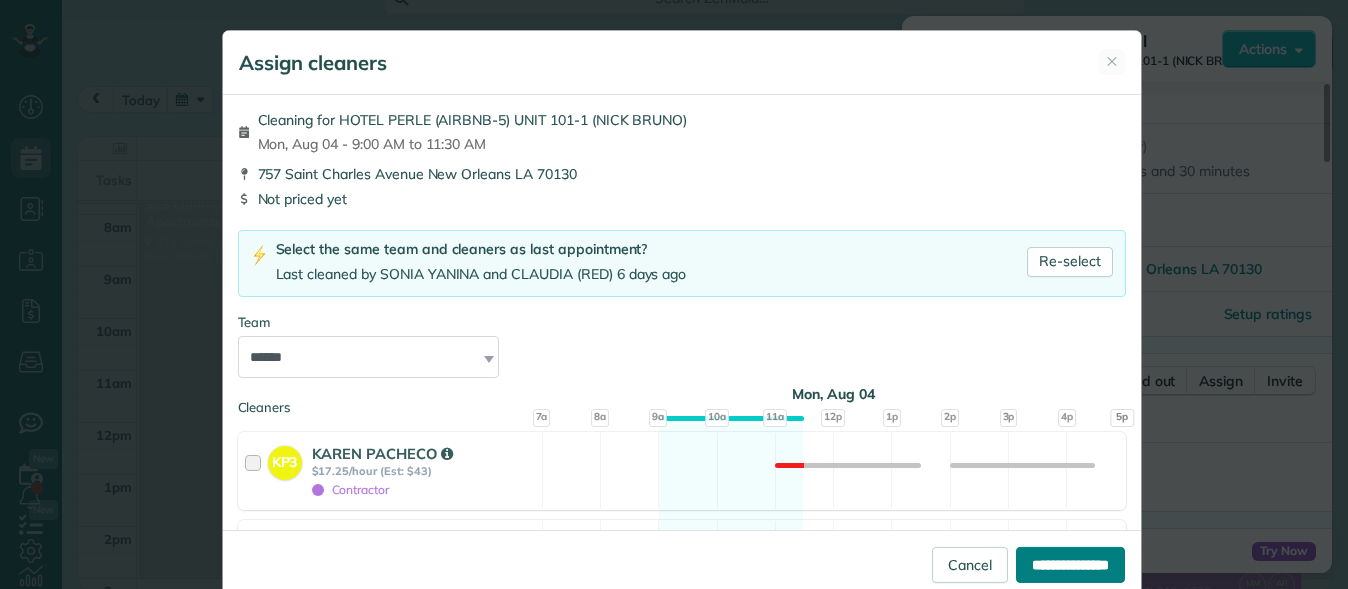 click on "**********" at bounding box center [1070, 565] 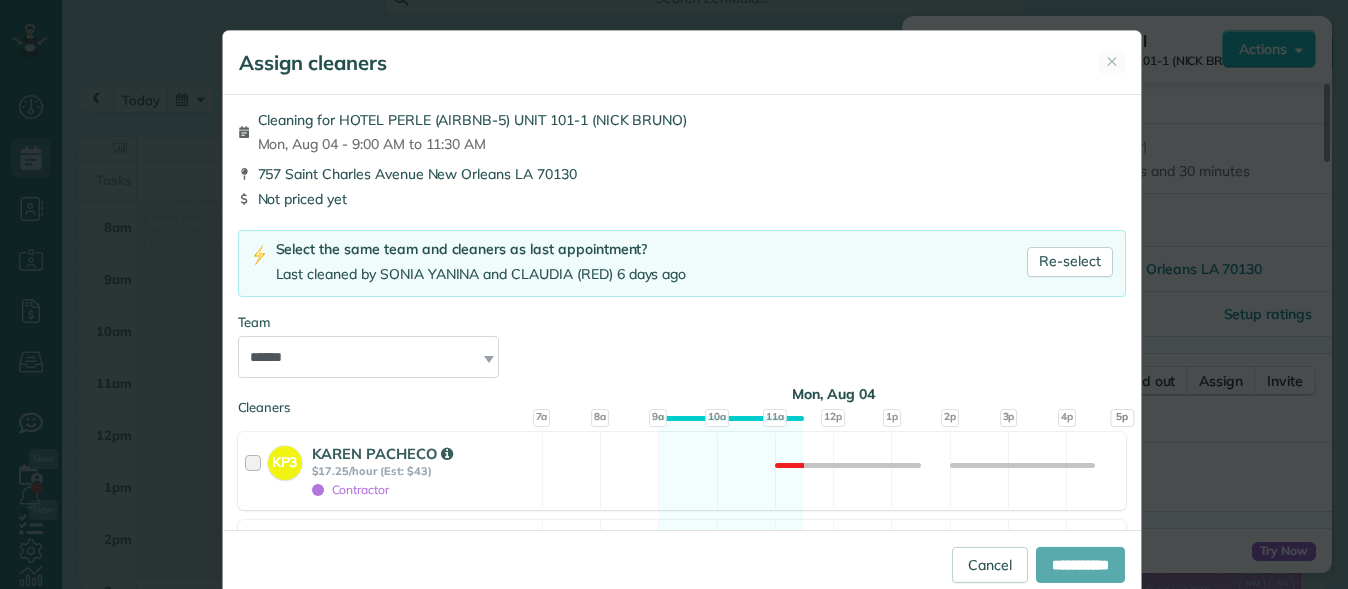 type on "**********" 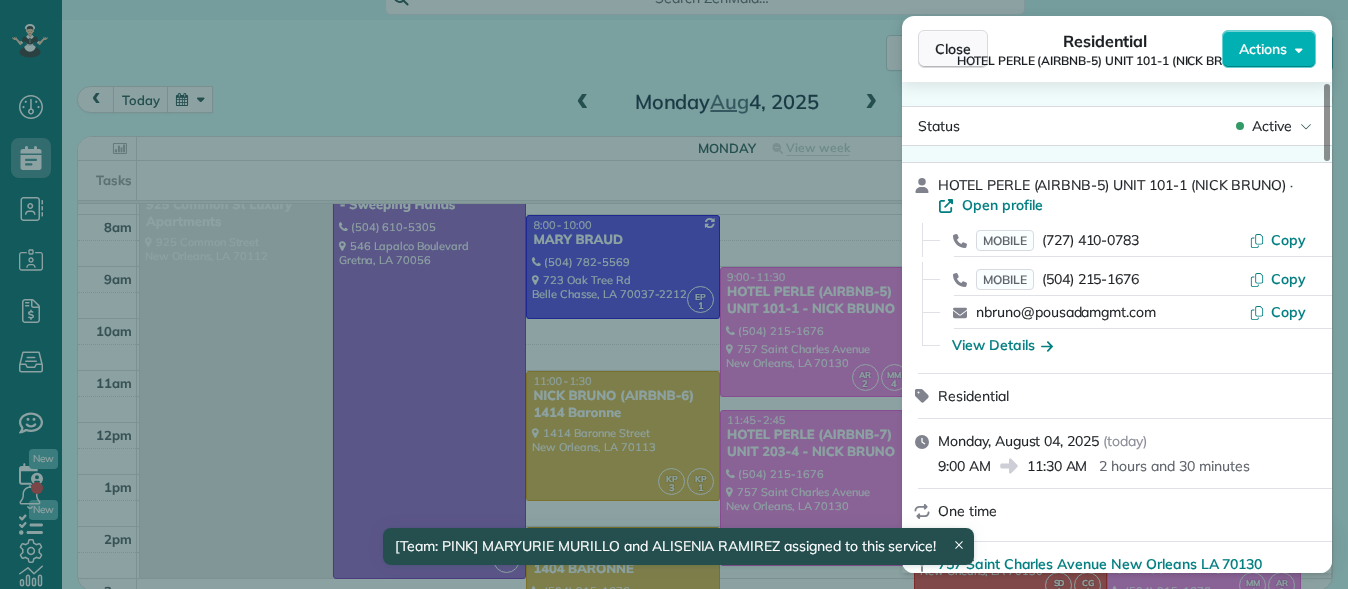 click on "Close" at bounding box center [953, 49] 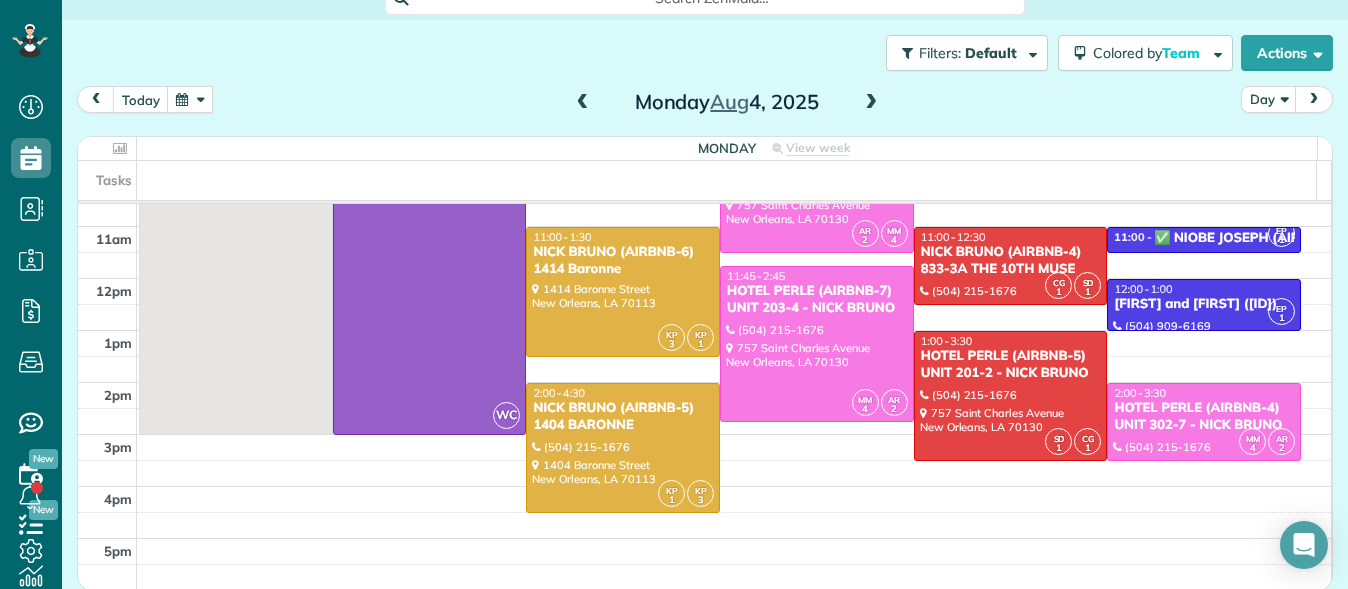scroll, scrollTop: 186, scrollLeft: 0, axis: vertical 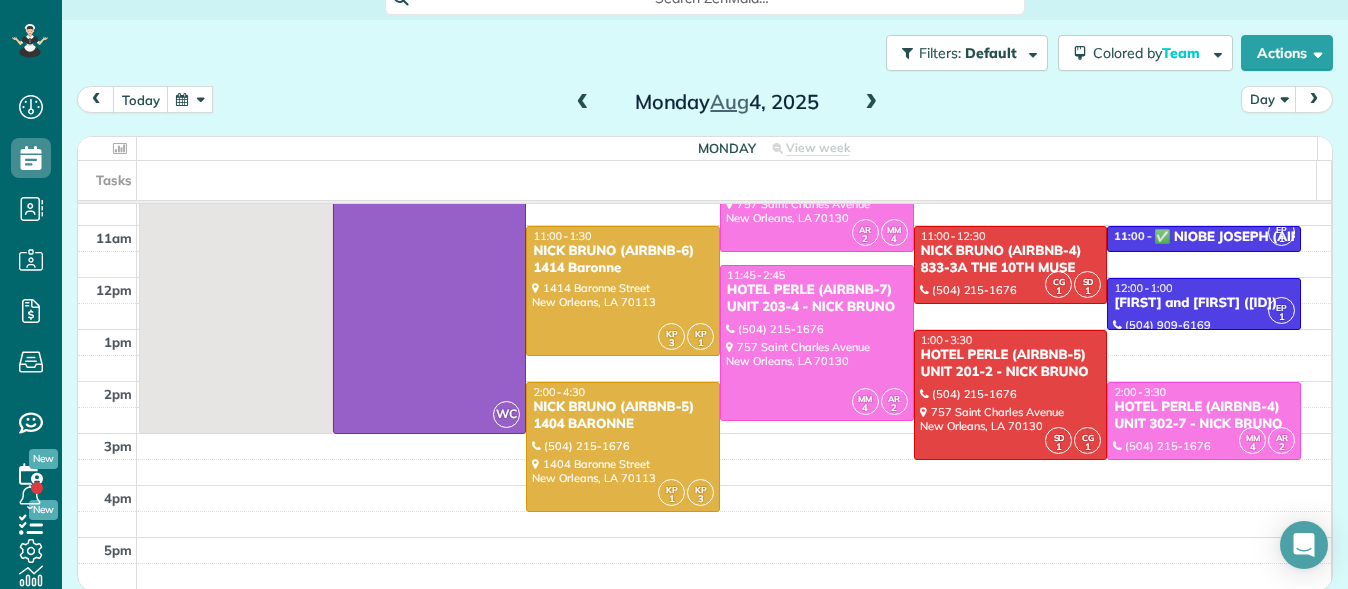 drag, startPoint x: 1123, startPoint y: 422, endPoint x: 1128, endPoint y: 485, distance: 63.1981 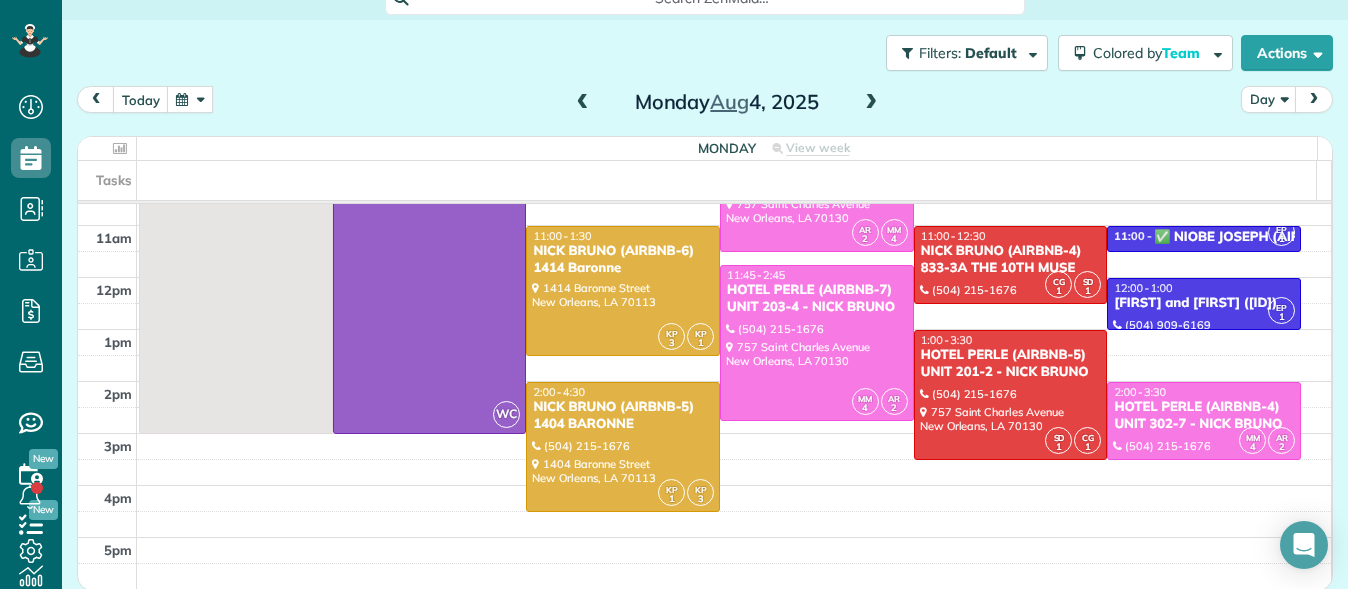 click on "Tasks" at bounding box center (697, 180) 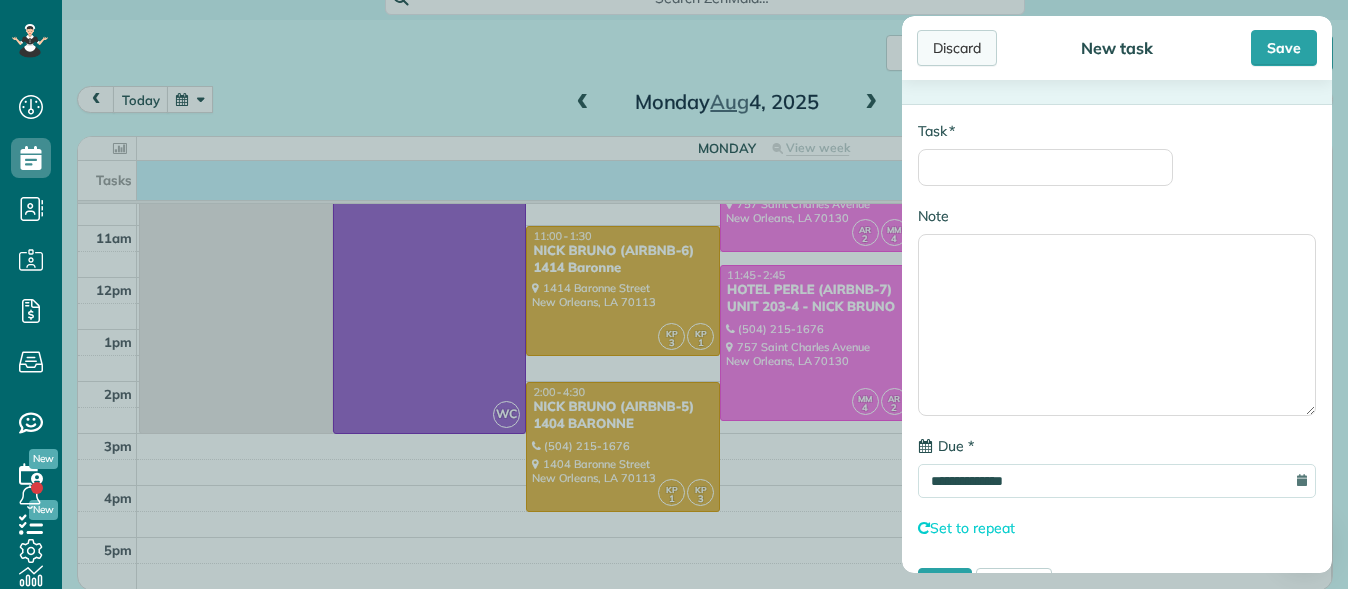 click on "Discard" at bounding box center [957, 48] 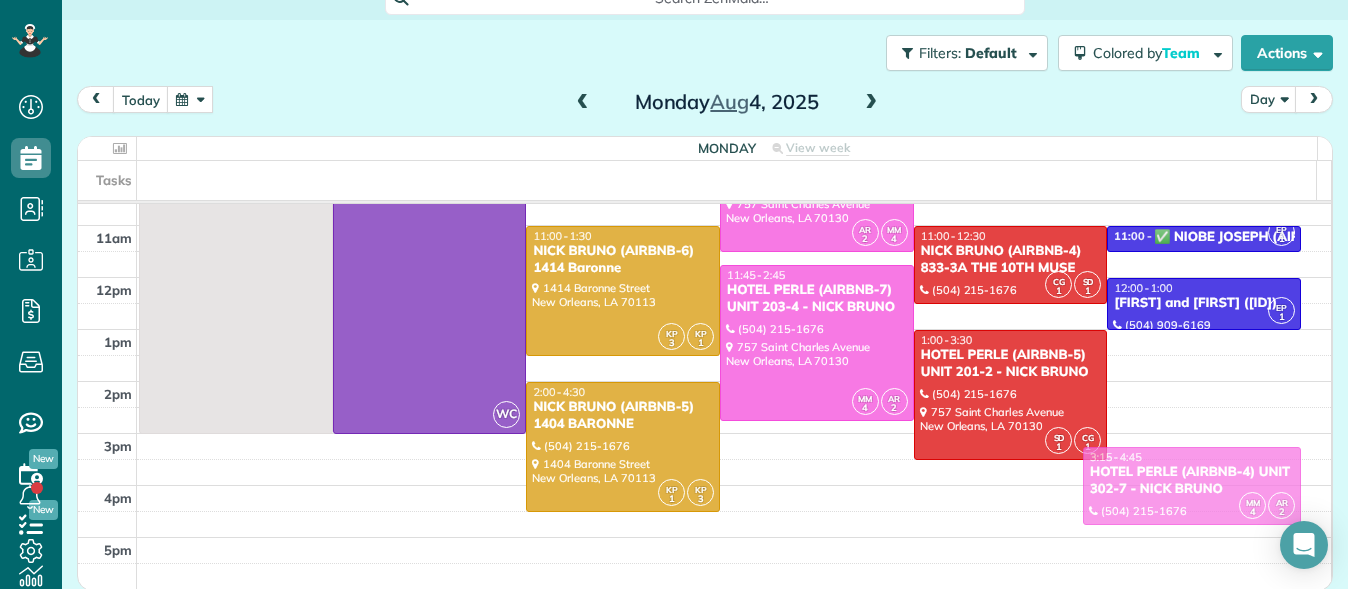 drag, startPoint x: 1129, startPoint y: 409, endPoint x: 1136, endPoint y: 468, distance: 59.413803 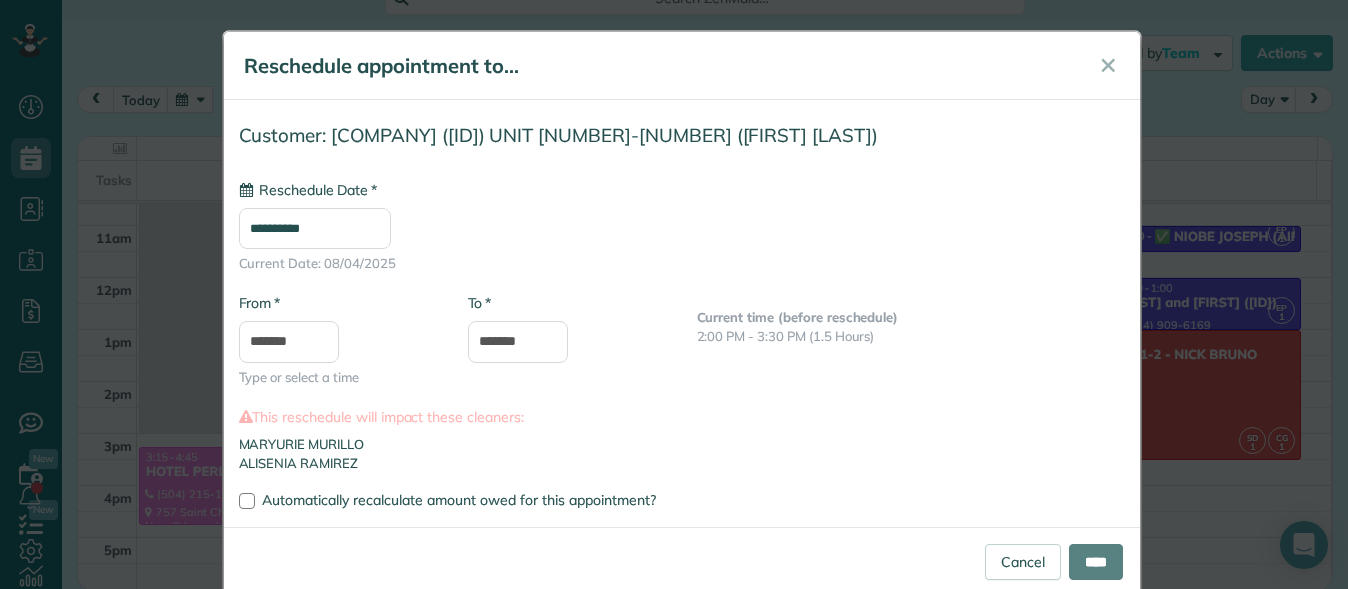 scroll, scrollTop: 40, scrollLeft: 0, axis: vertical 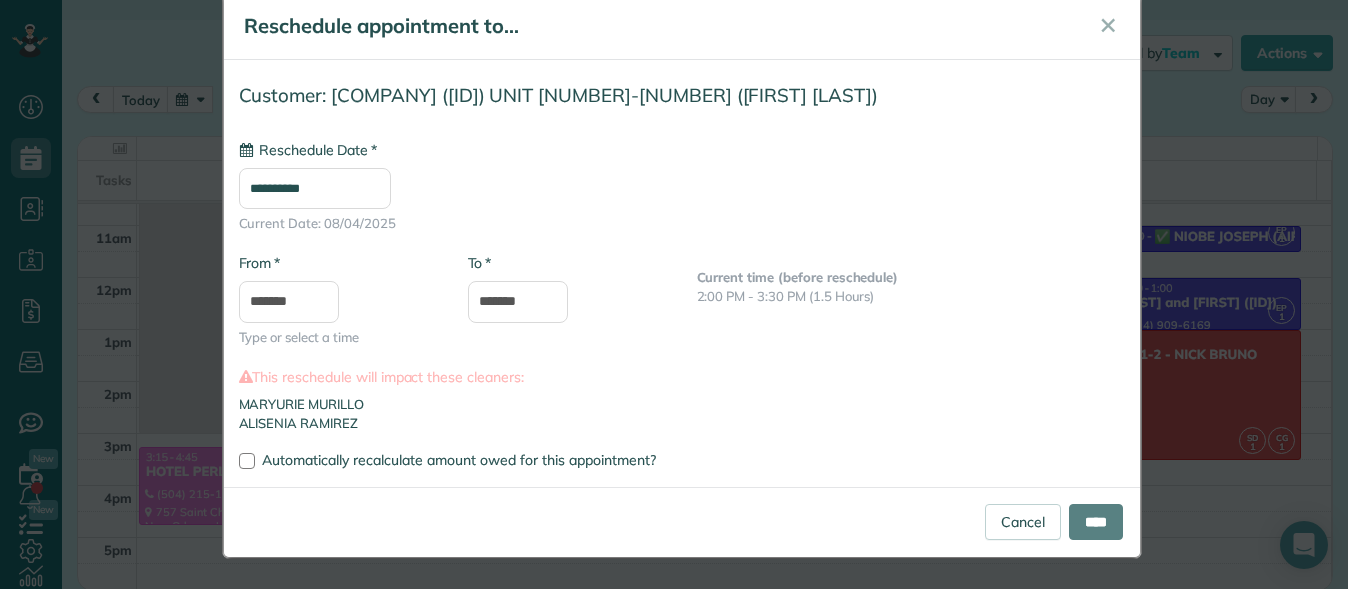type on "**********" 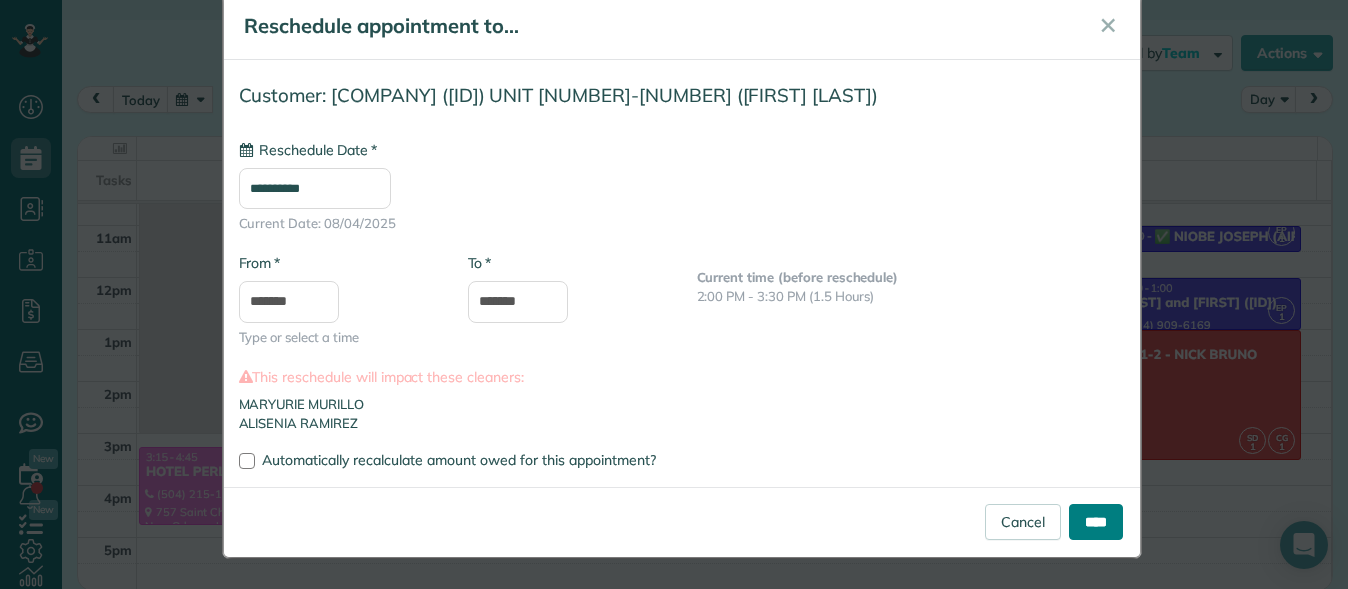 click on "****" at bounding box center [1096, 522] 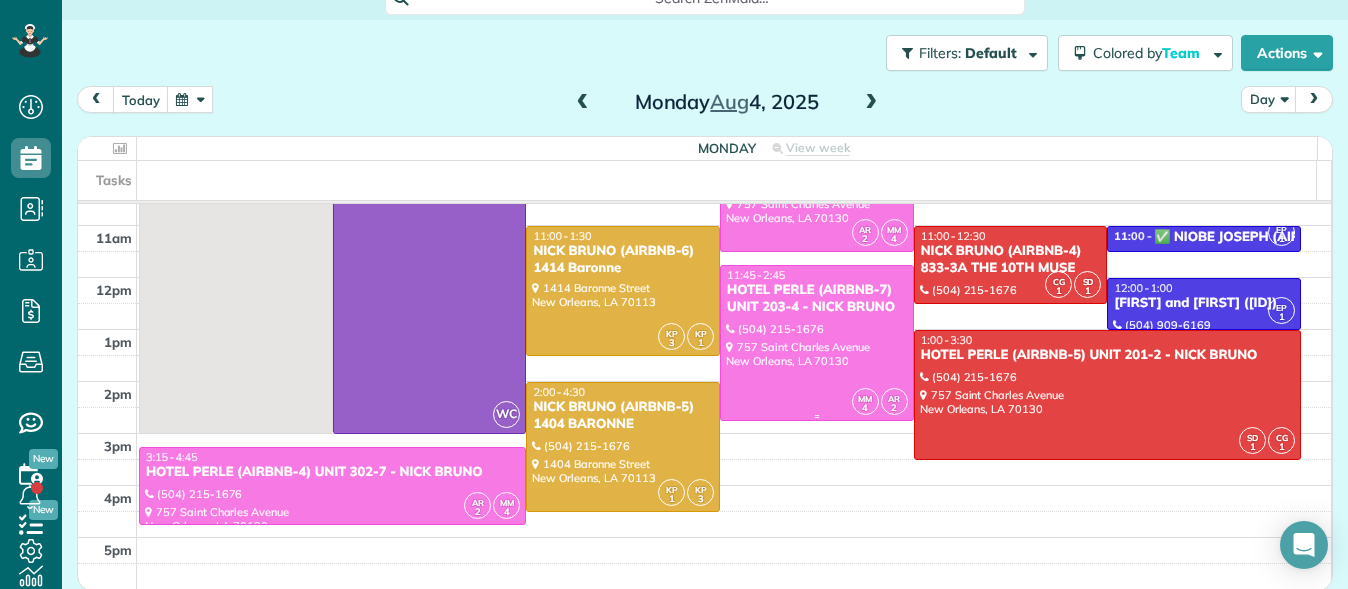 click at bounding box center (817, 343) 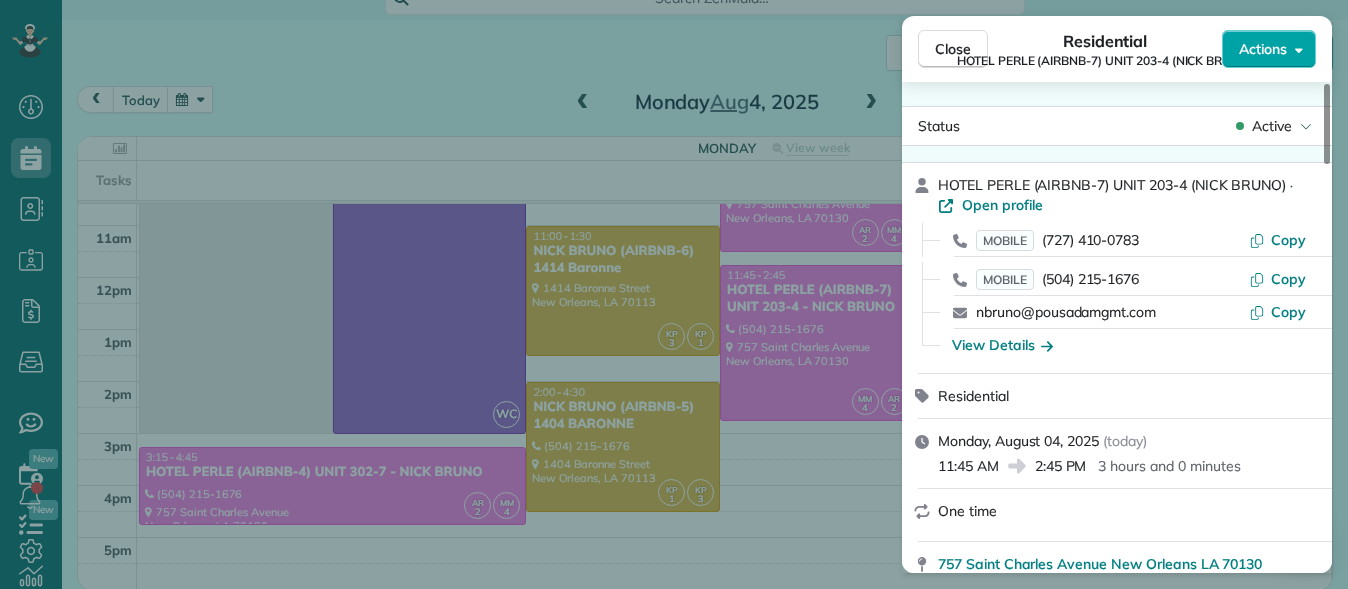 click 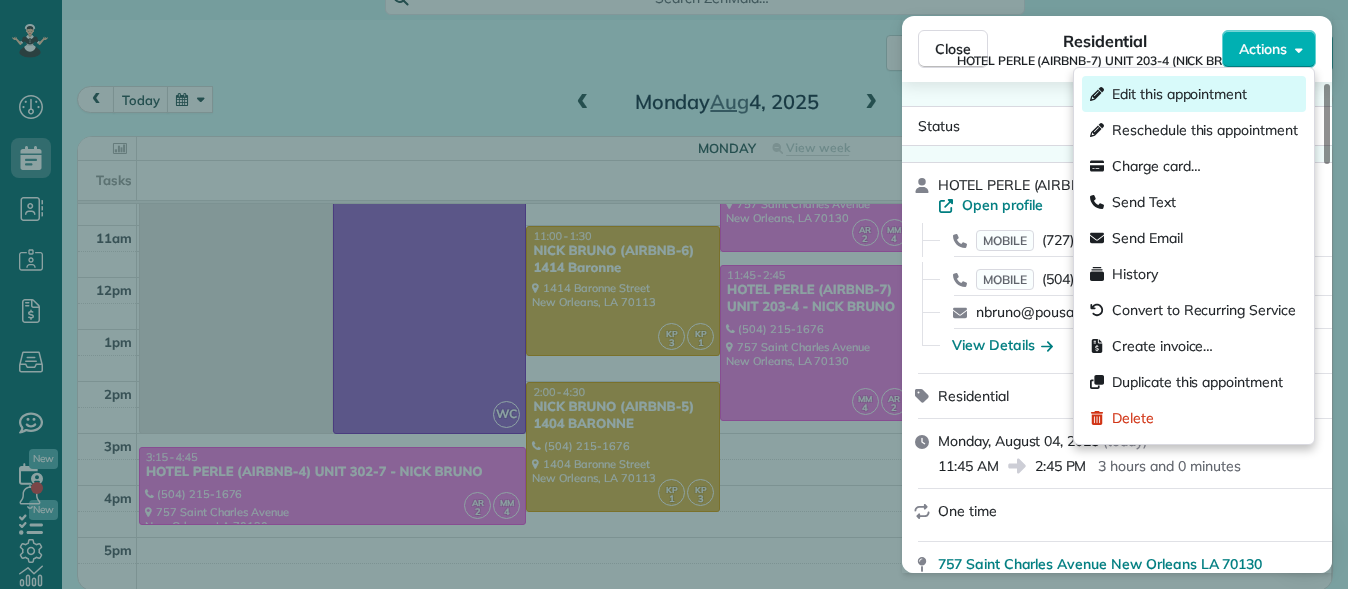 click on "Edit this appointment" at bounding box center (1179, 94) 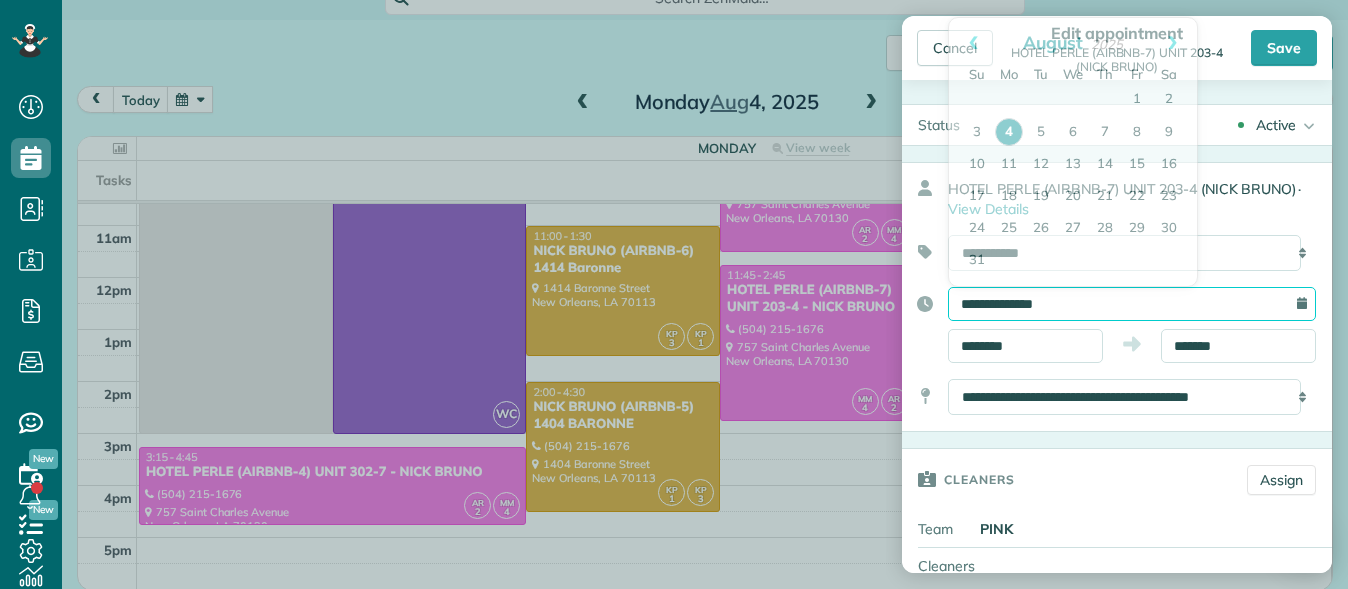 click on "**********" at bounding box center [1132, 304] 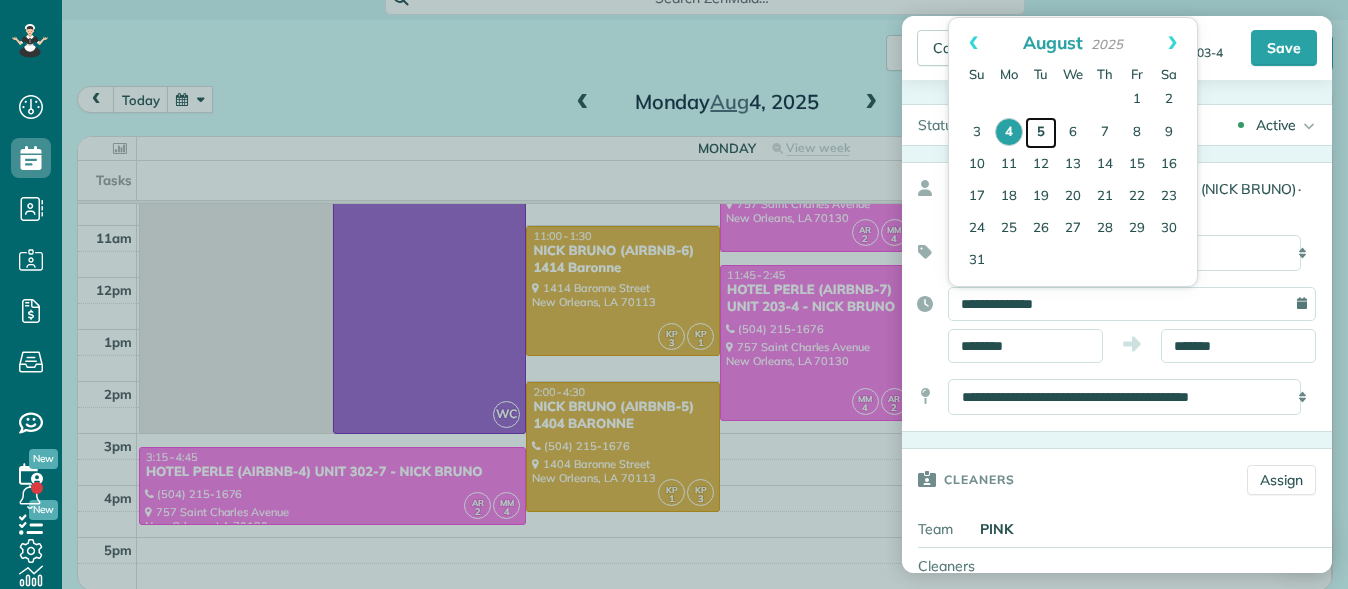 click on "5" at bounding box center (1041, 133) 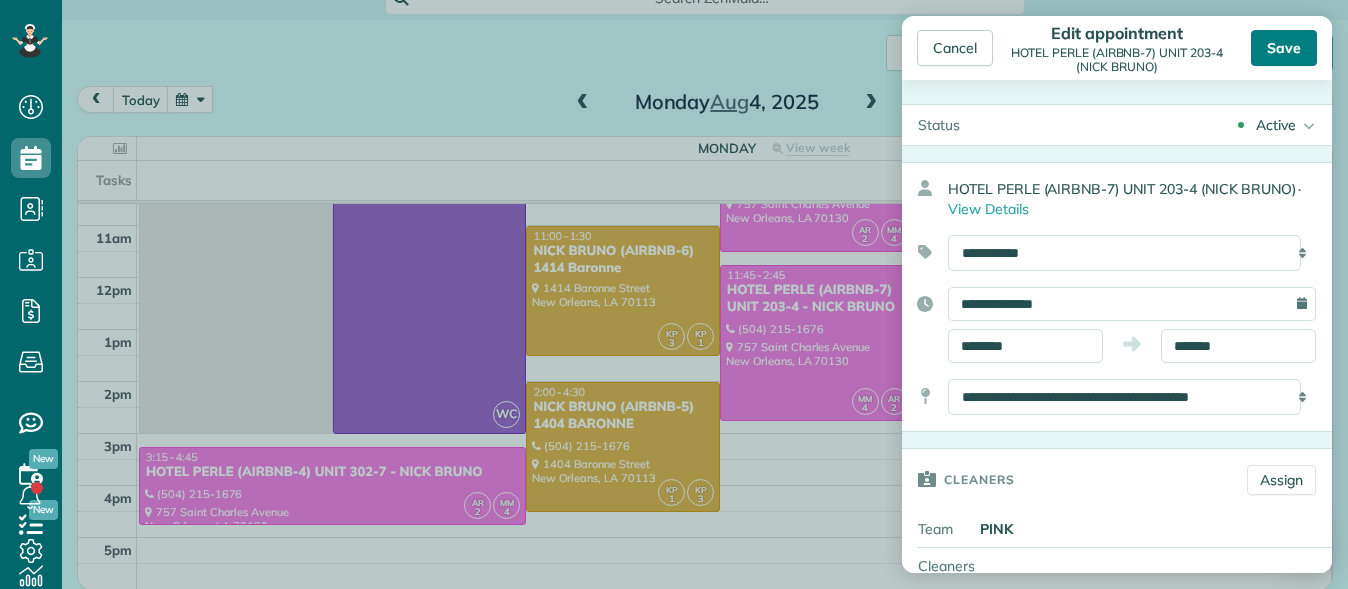 click on "Save" at bounding box center [1284, 48] 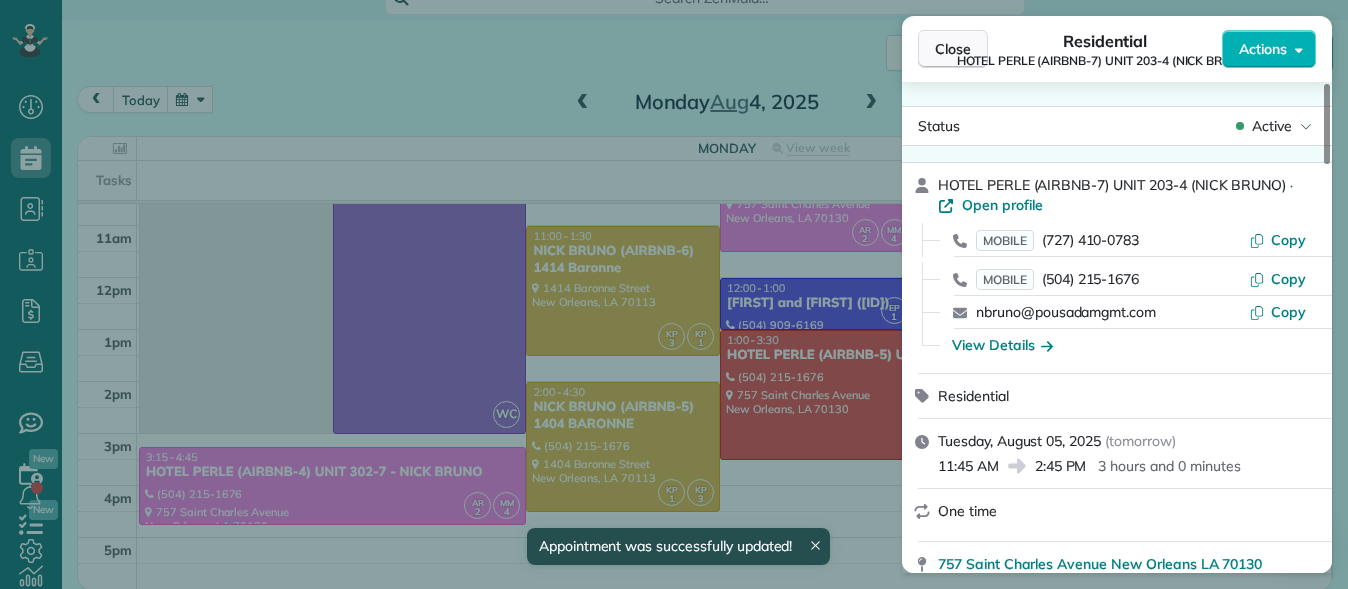 click on "Close" at bounding box center [953, 49] 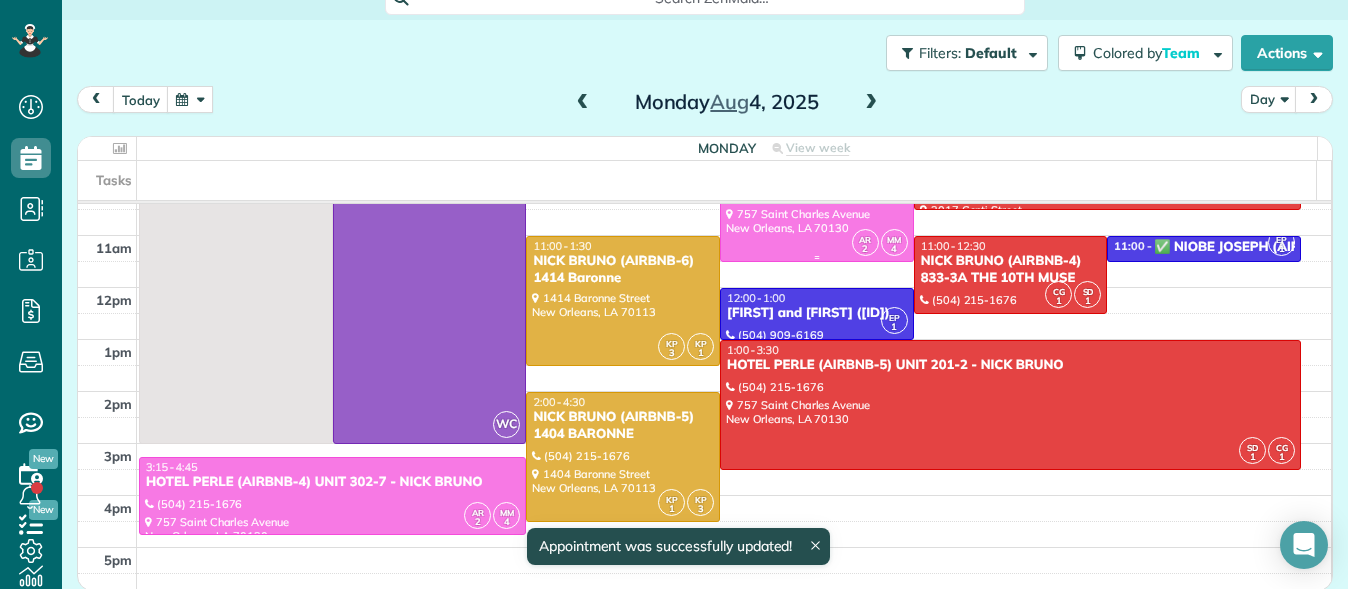 scroll, scrollTop: 176, scrollLeft: 0, axis: vertical 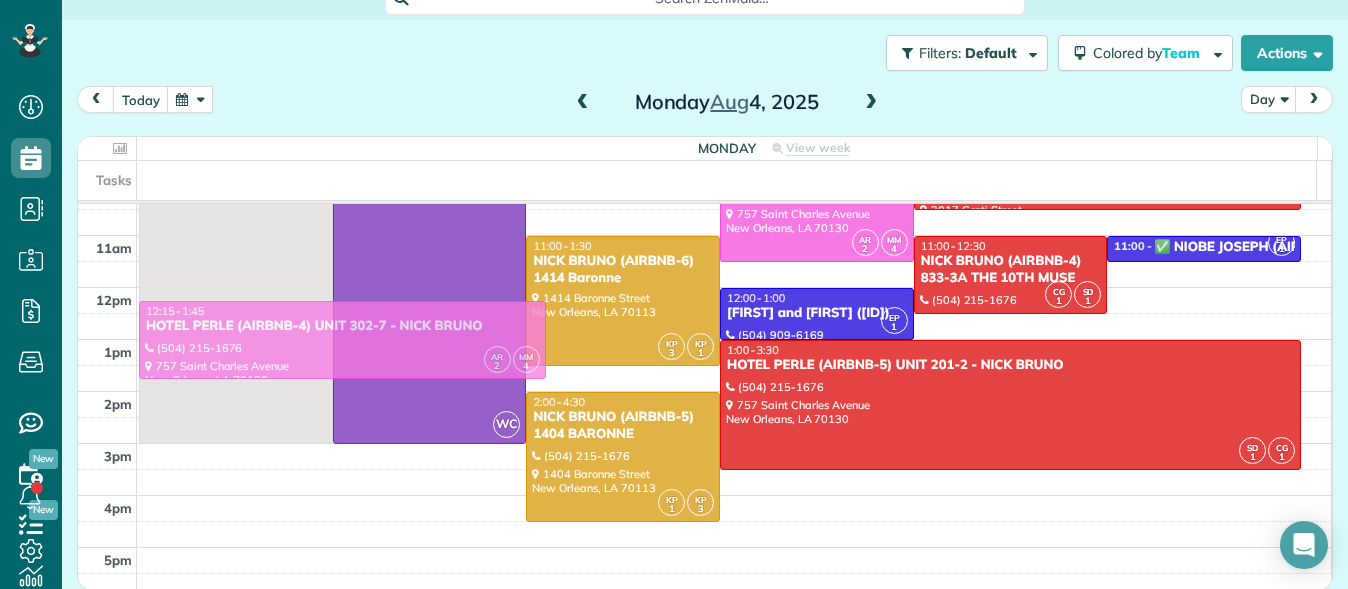 drag, startPoint x: 432, startPoint y: 482, endPoint x: 458, endPoint y: 324, distance: 160.12495 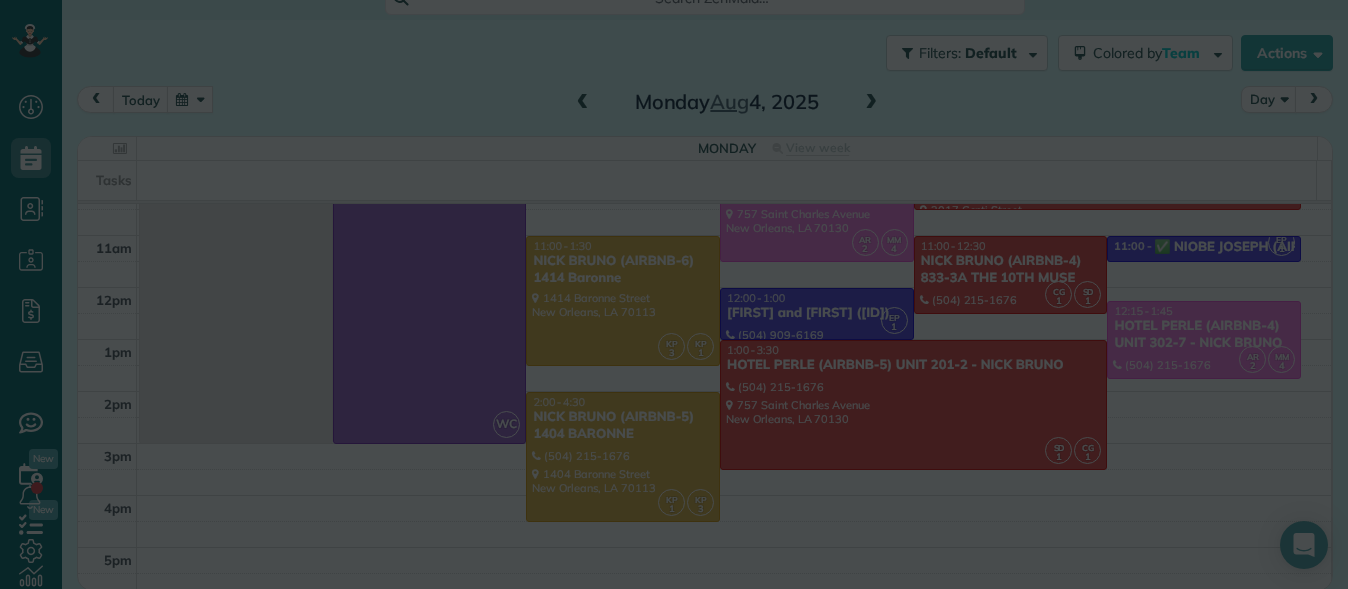 scroll, scrollTop: 0, scrollLeft: 0, axis: both 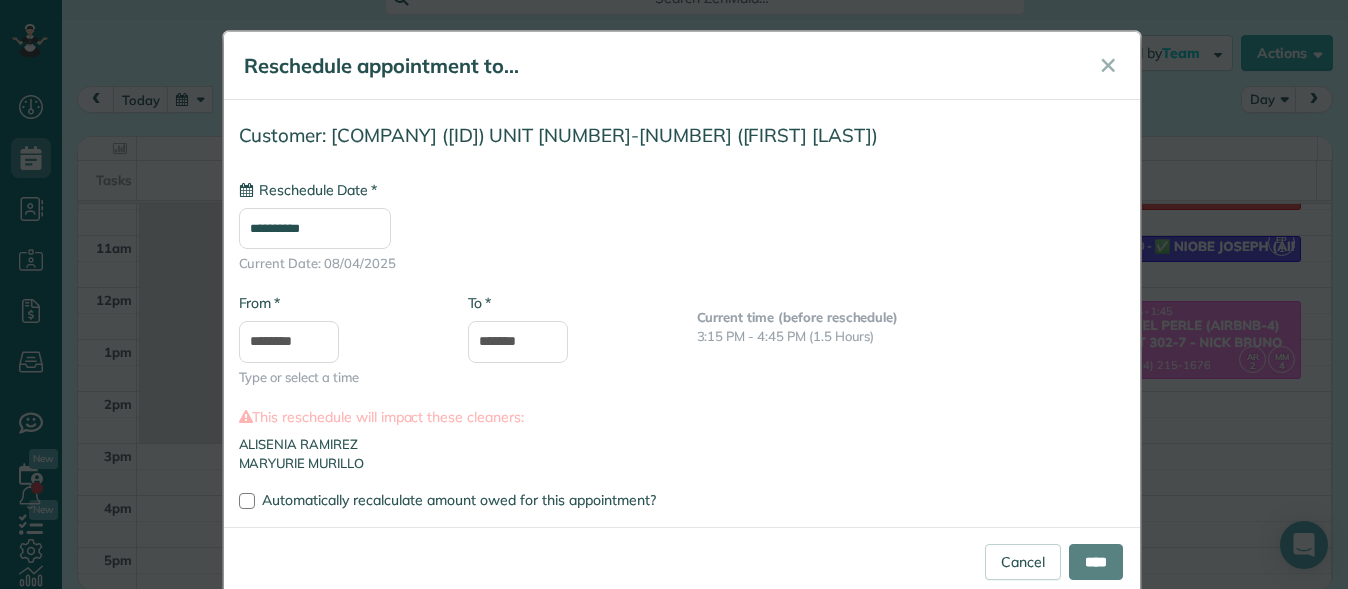 type on "**********" 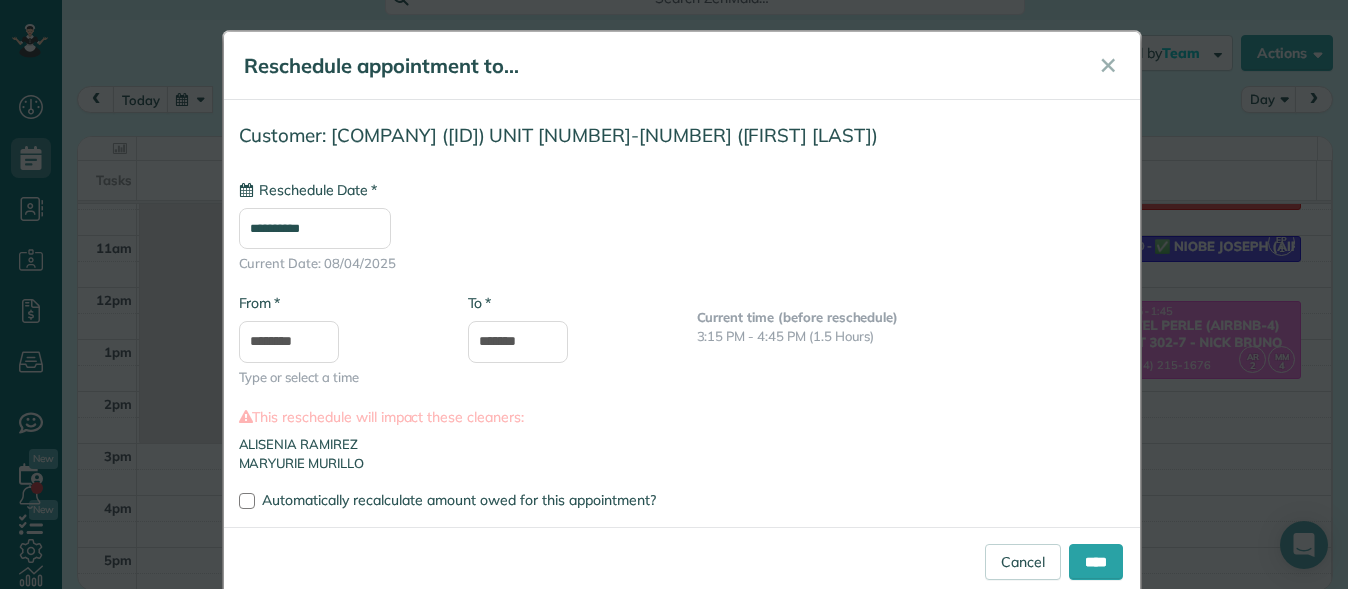 scroll, scrollTop: 40, scrollLeft: 0, axis: vertical 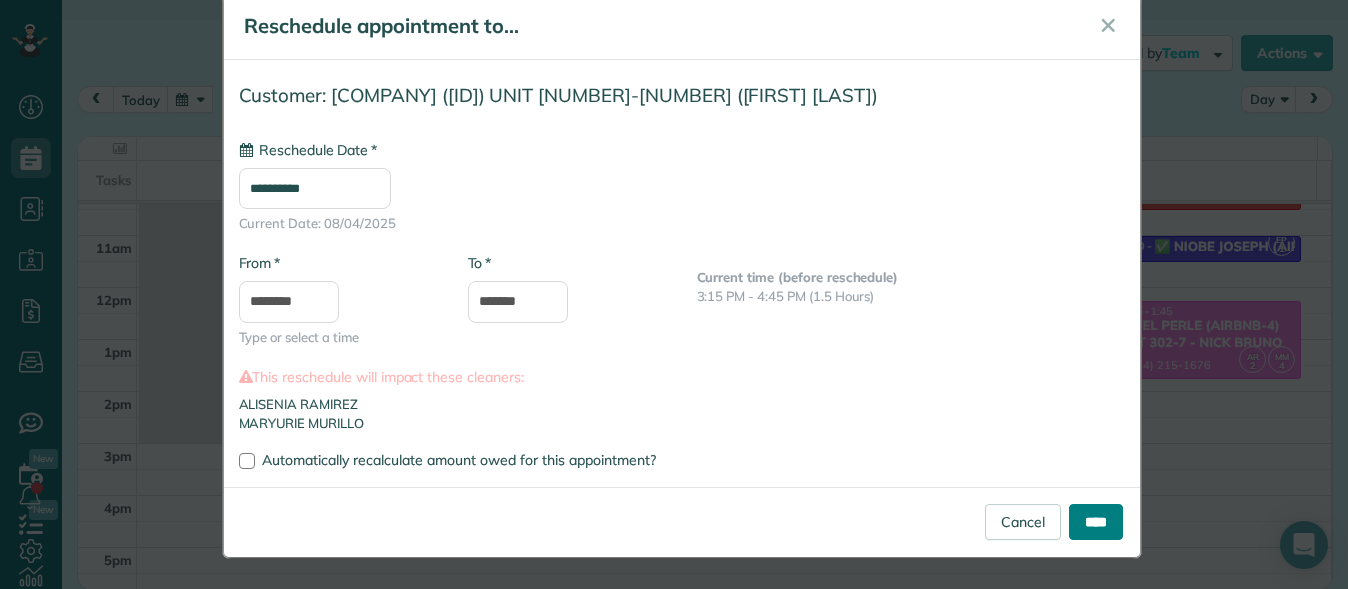 click on "****" at bounding box center (1096, 522) 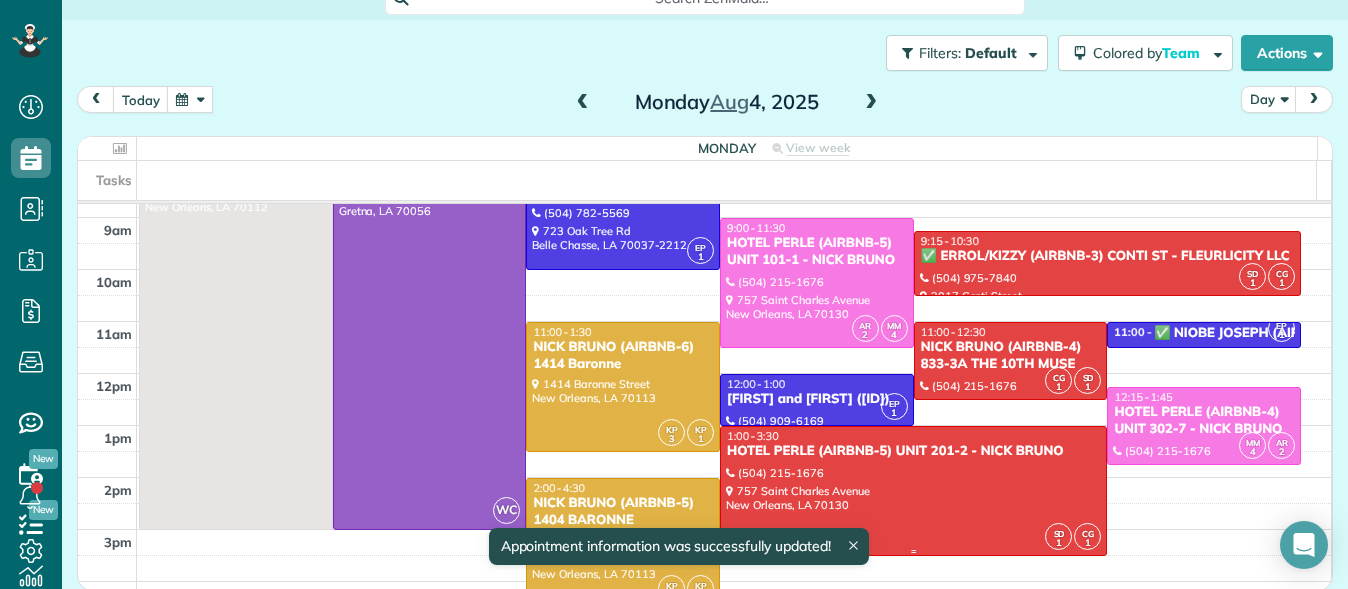 scroll, scrollTop: 88, scrollLeft: 0, axis: vertical 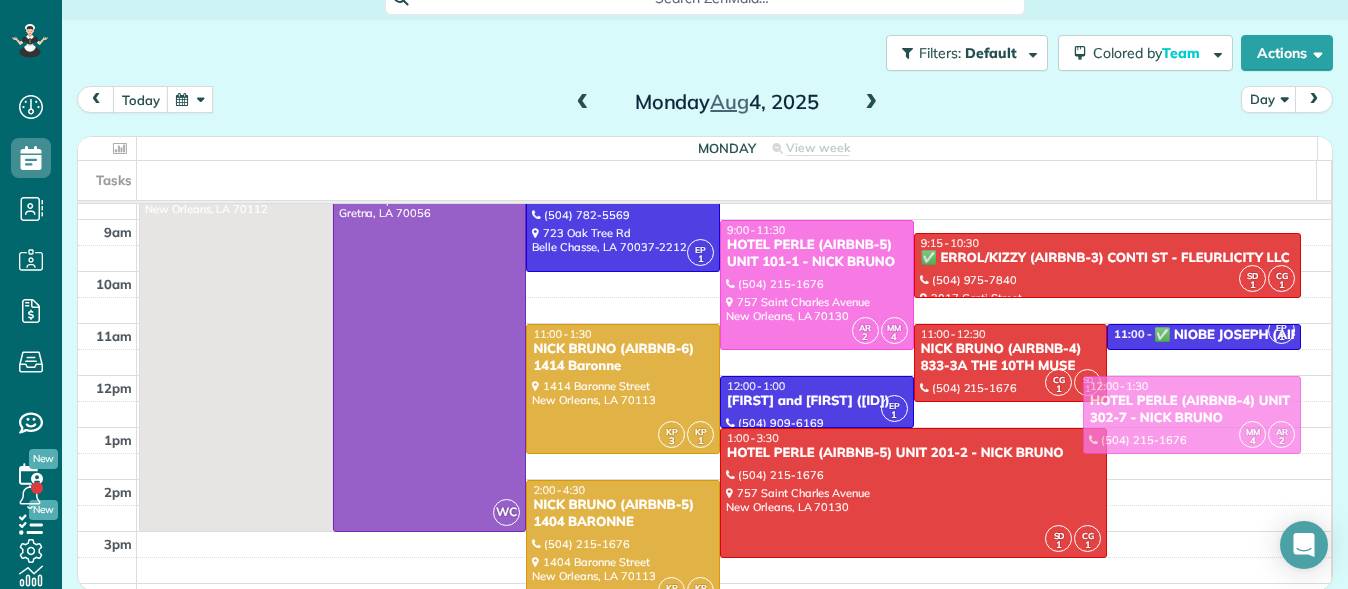 drag, startPoint x: 1130, startPoint y: 411, endPoint x: 1131, endPoint y: 400, distance: 11.045361 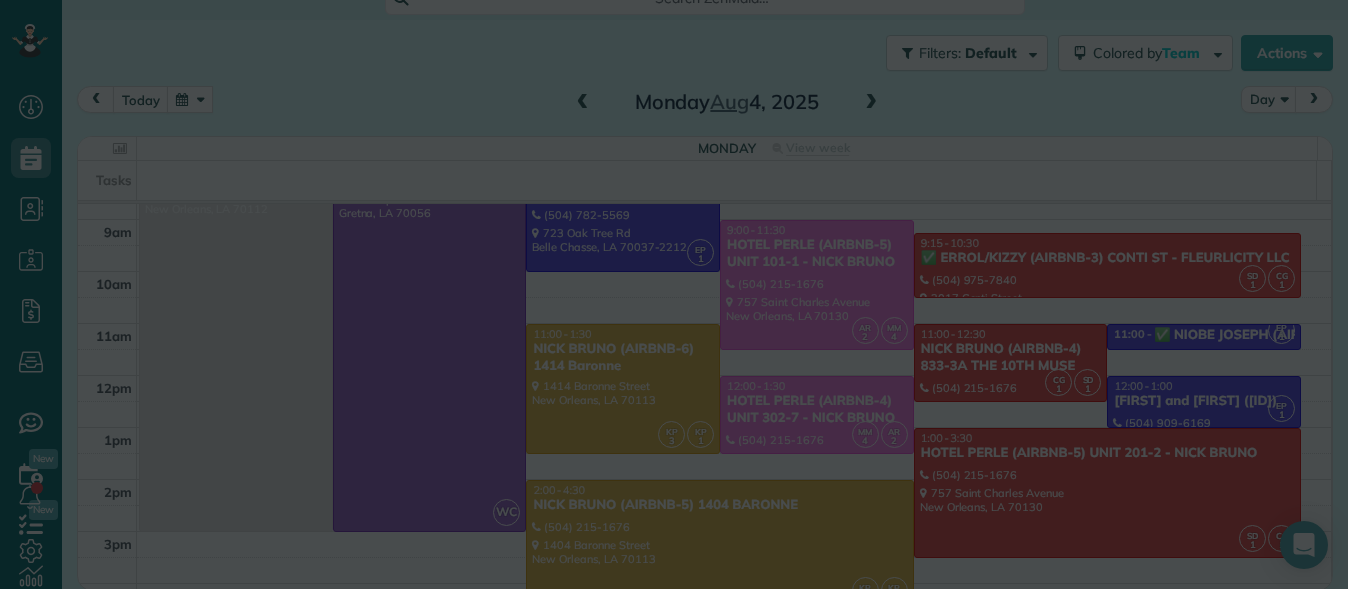 scroll, scrollTop: 0, scrollLeft: 0, axis: both 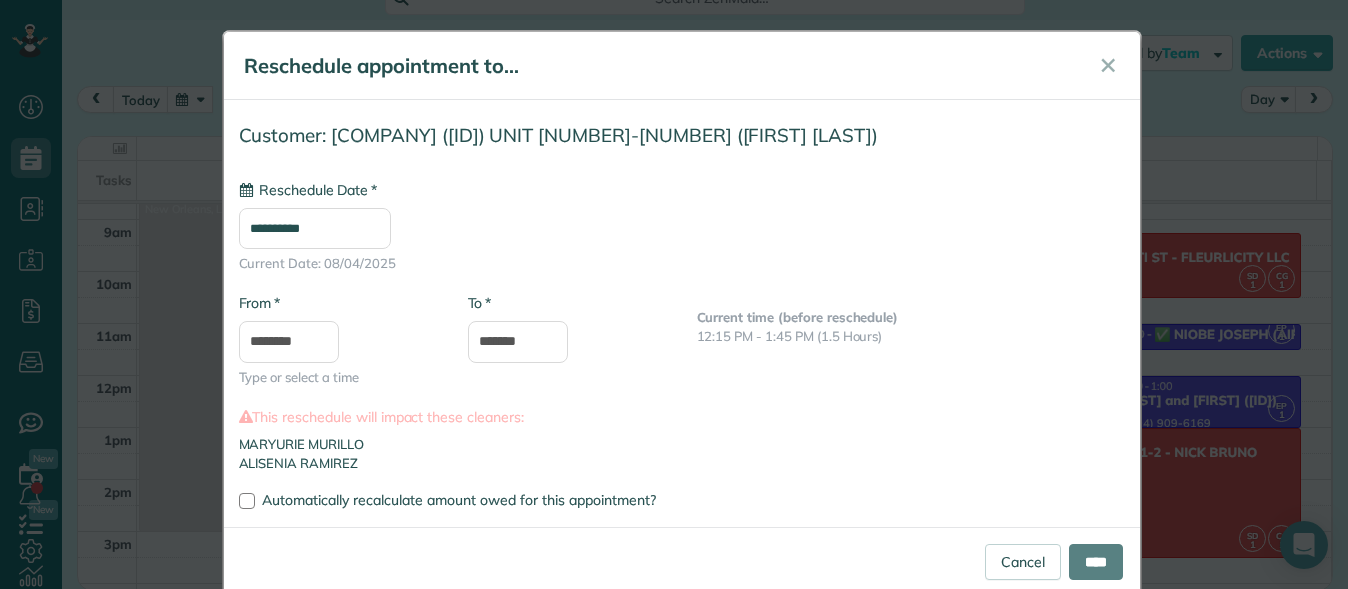 type on "**********" 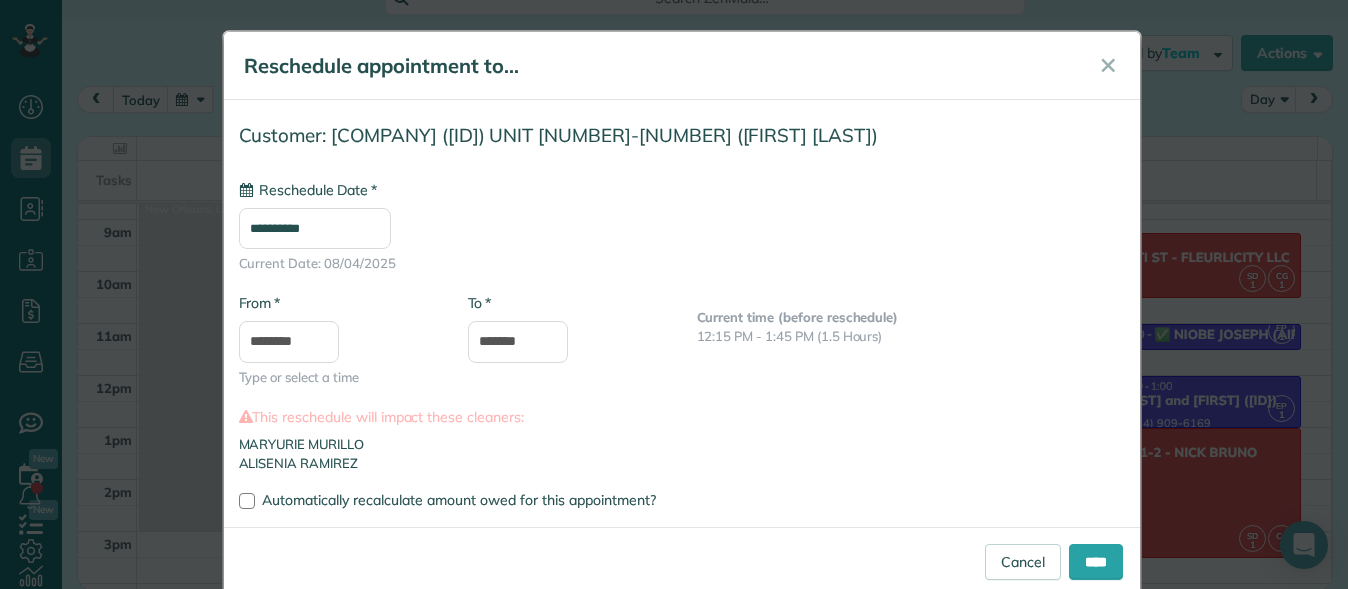scroll, scrollTop: 40, scrollLeft: 0, axis: vertical 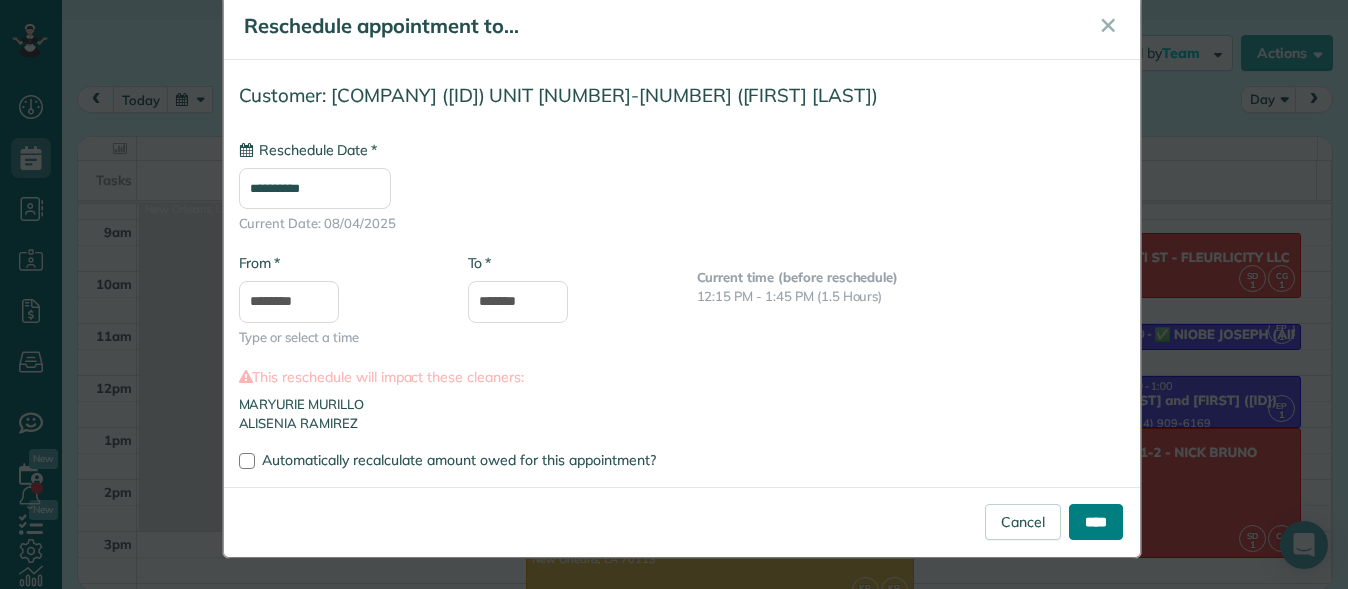 click on "****" at bounding box center (1096, 522) 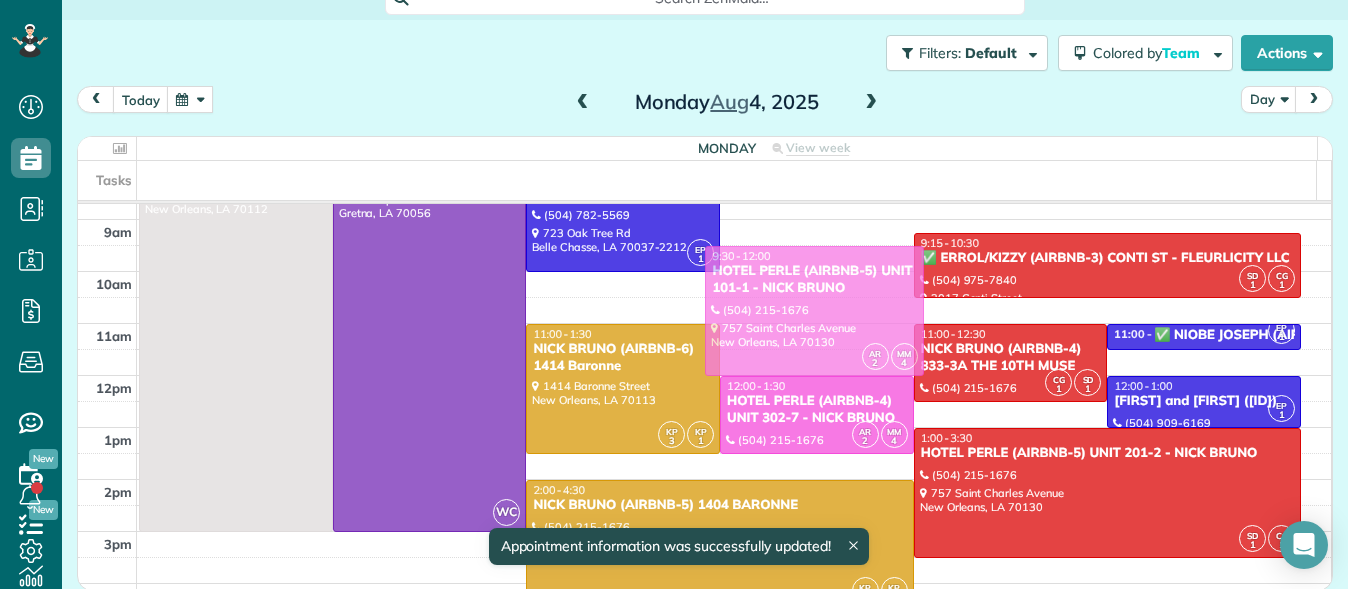 drag, startPoint x: 810, startPoint y: 265, endPoint x: 814, endPoint y: 289, distance: 24.33105 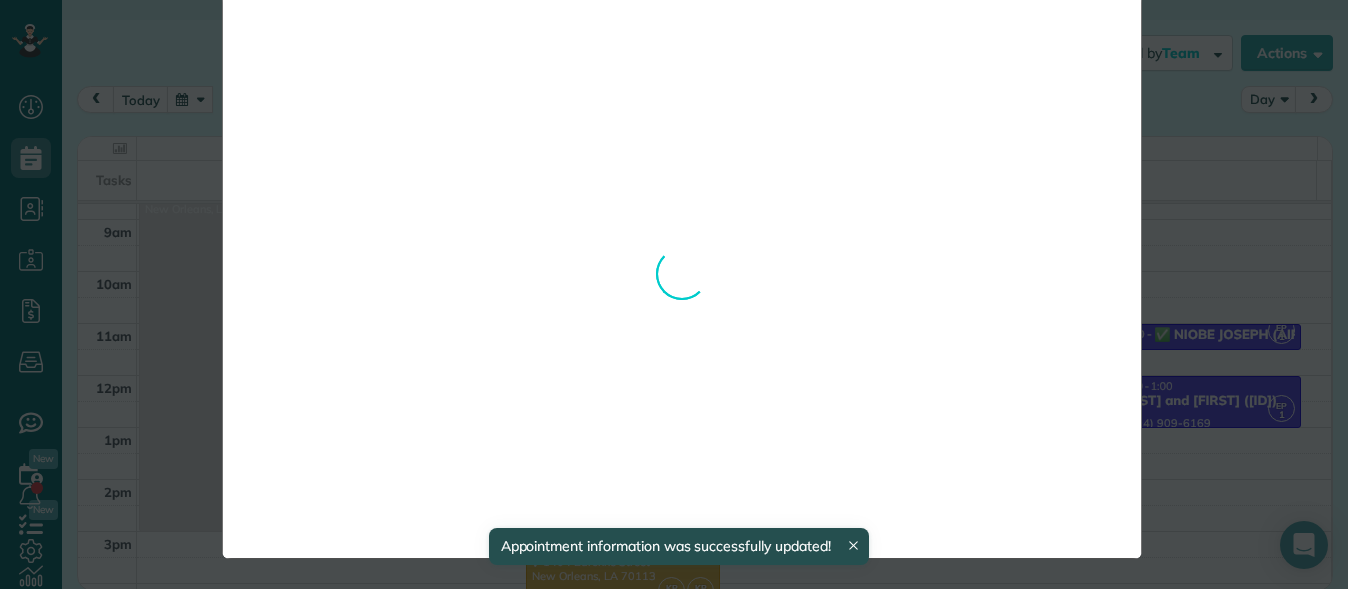 scroll, scrollTop: 0, scrollLeft: 0, axis: both 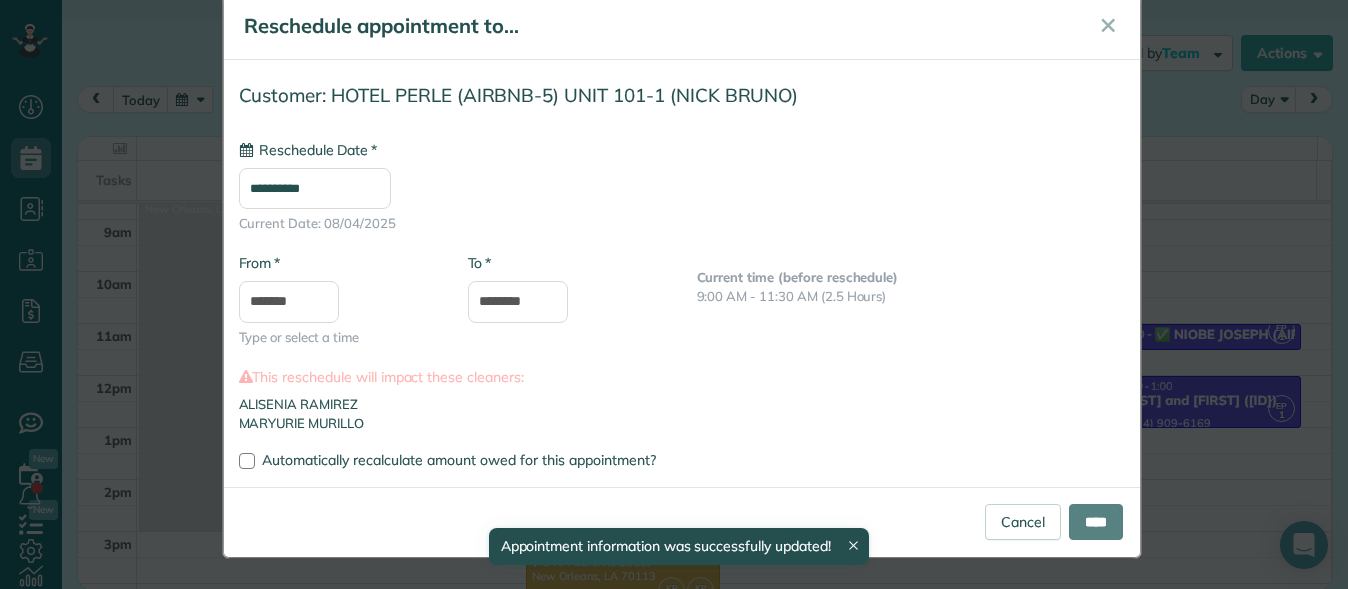 type on "**********" 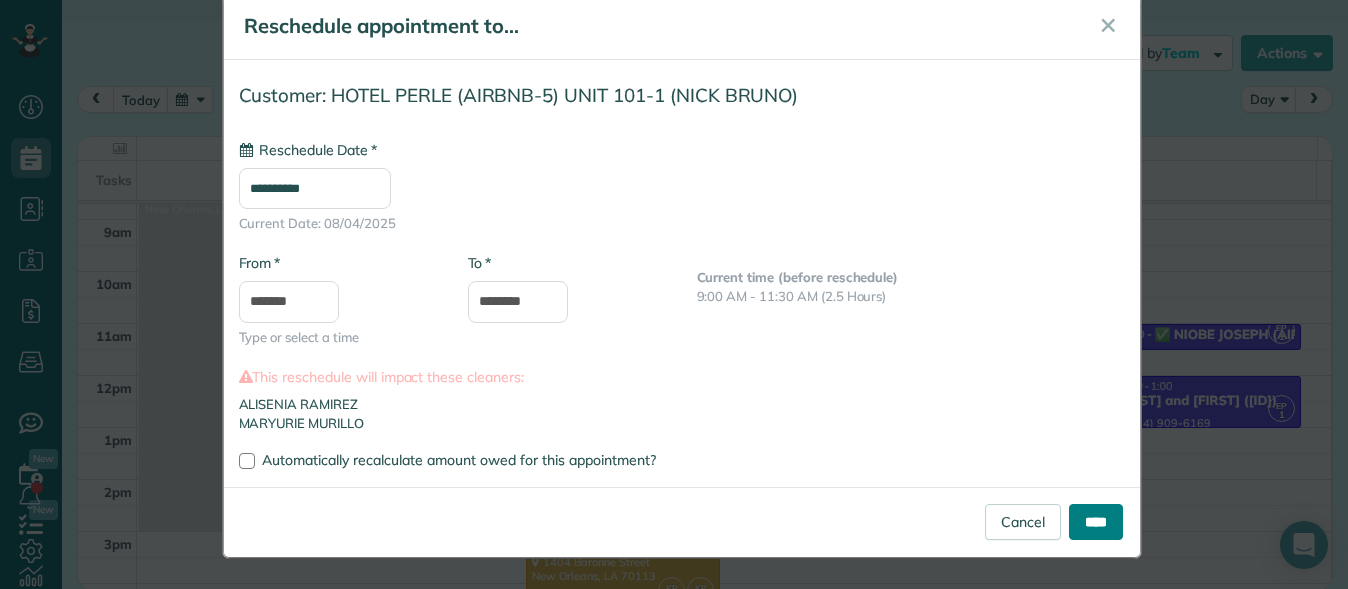 click on "****" at bounding box center [1096, 522] 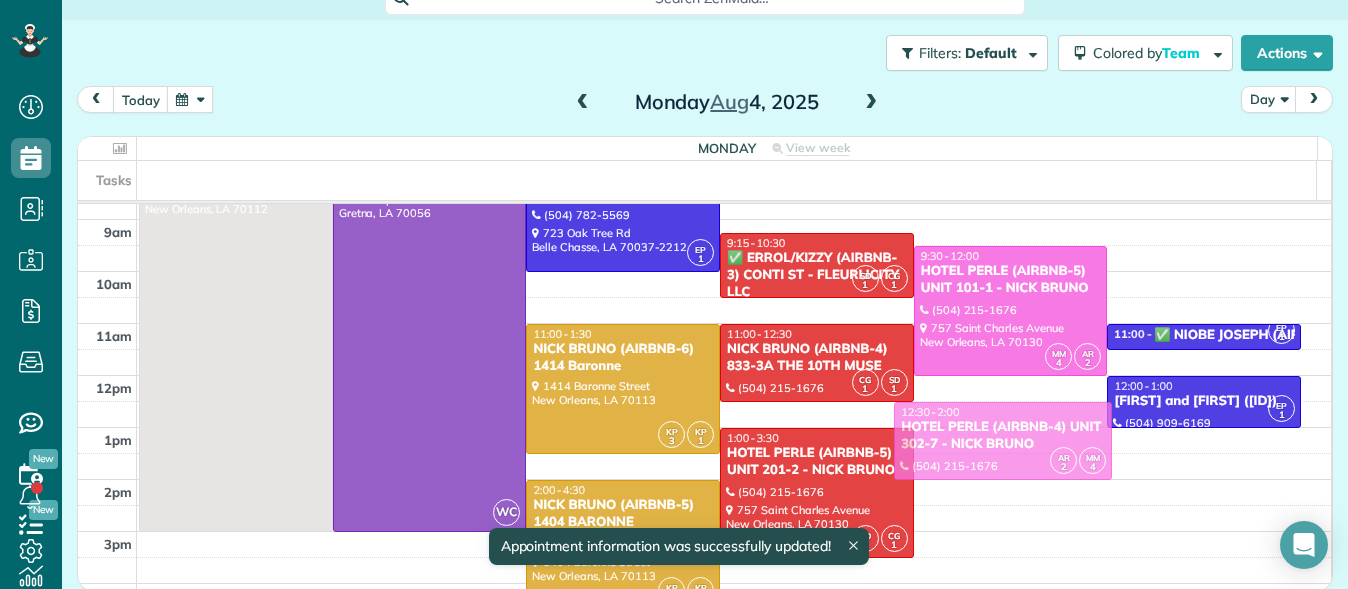 drag, startPoint x: 1018, startPoint y: 404, endPoint x: 1035, endPoint y: 429, distance: 30.232433 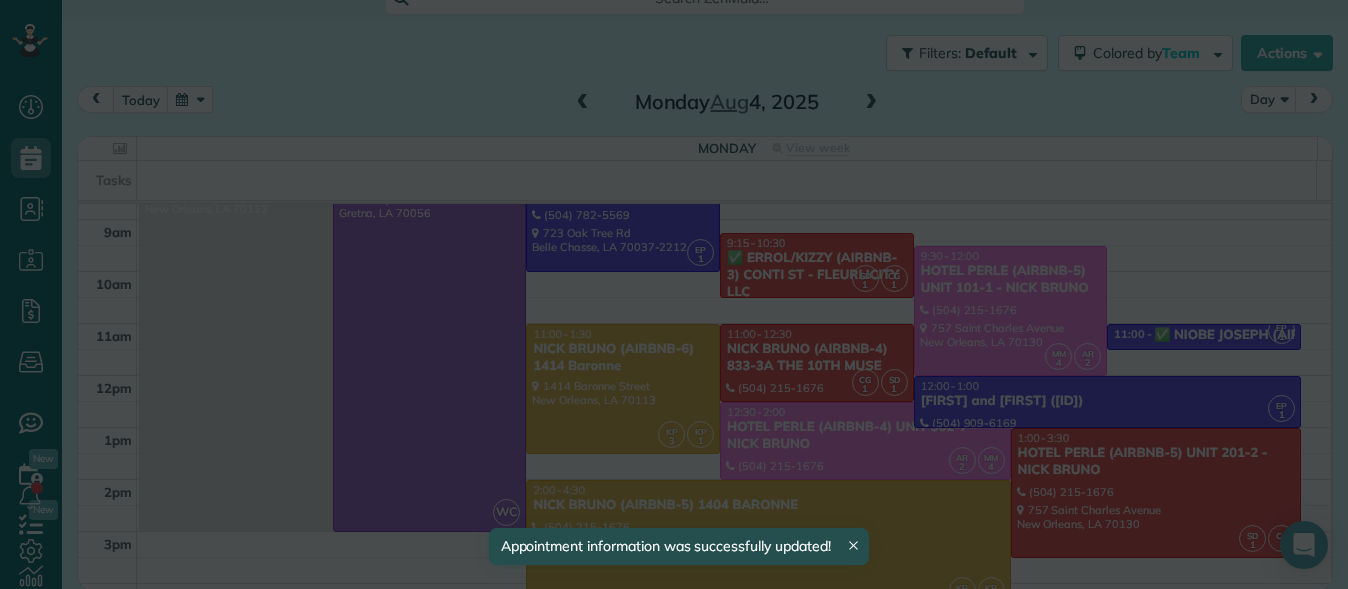 scroll, scrollTop: 0, scrollLeft: 0, axis: both 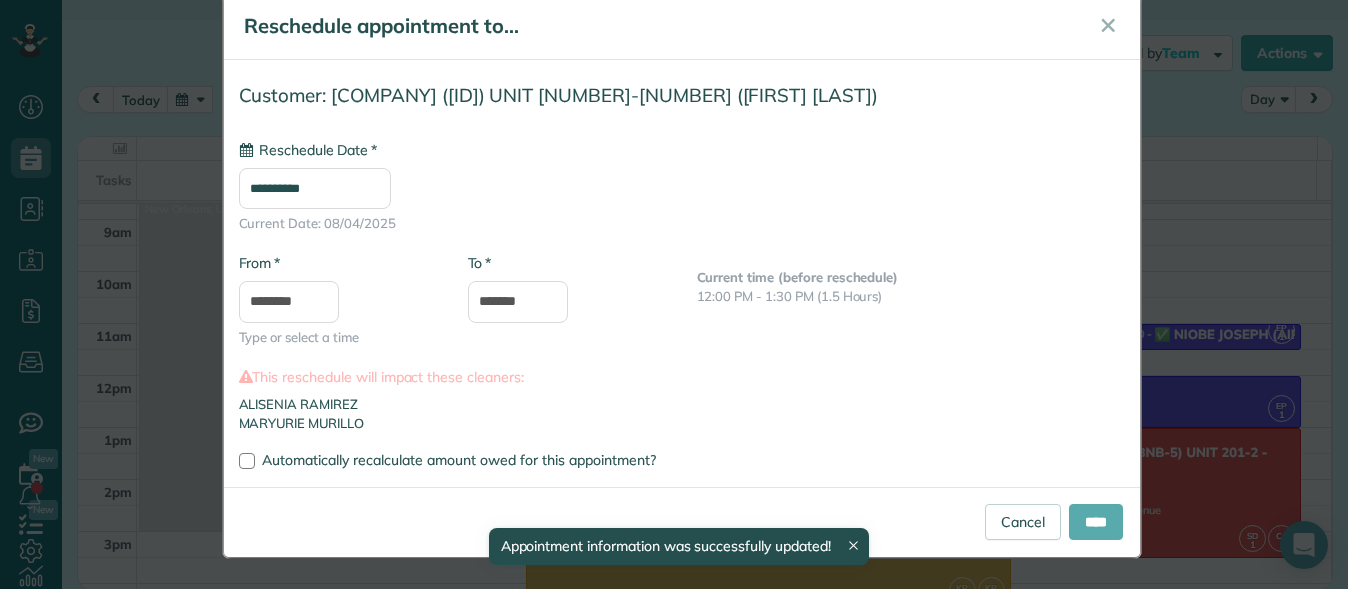 type on "**********" 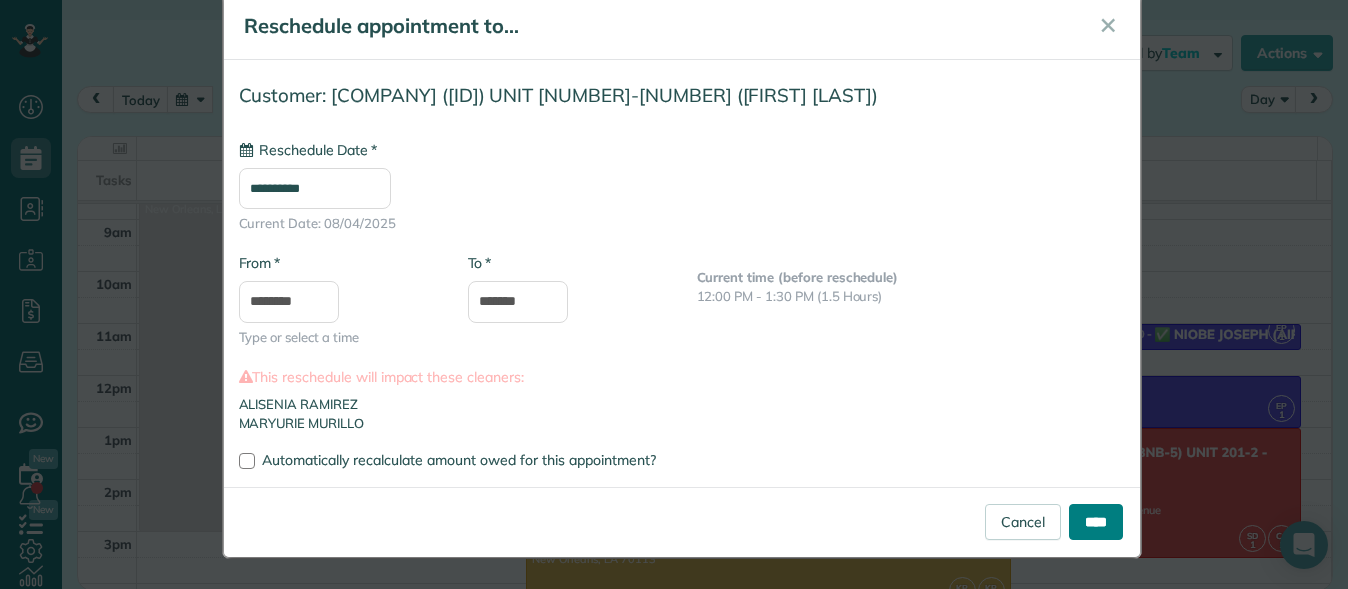 click on "****" at bounding box center (1096, 522) 